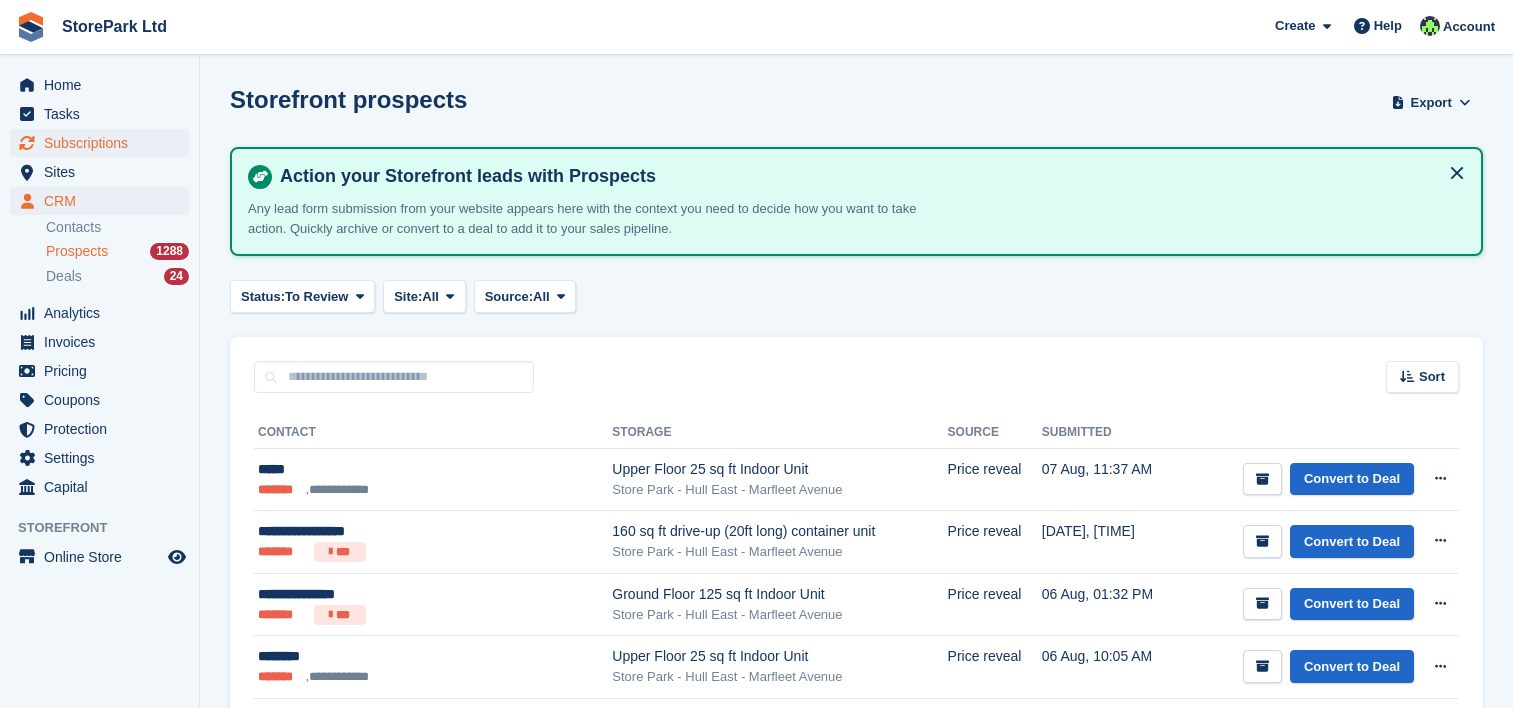 scroll, scrollTop: 254, scrollLeft: 0, axis: vertical 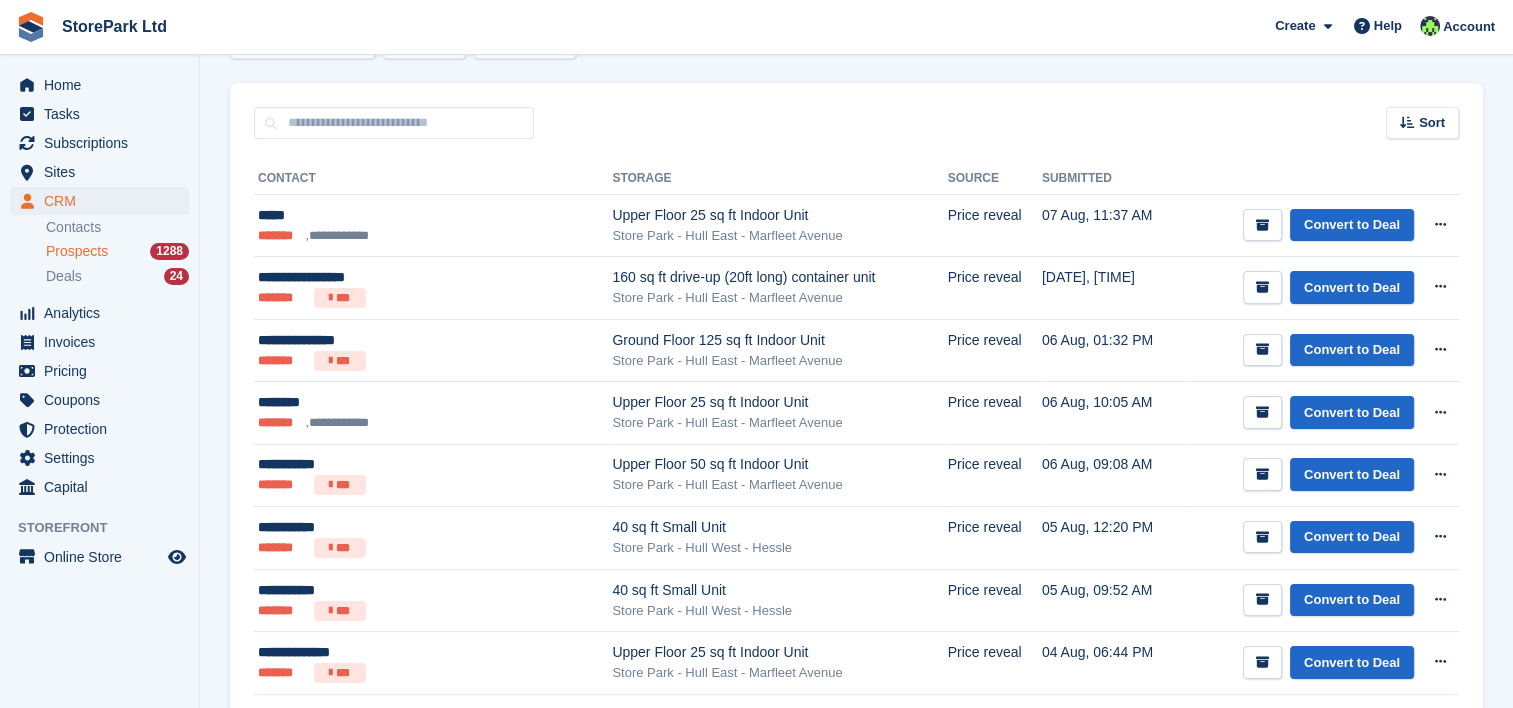 click on "Prospects" at bounding box center (77, 251) 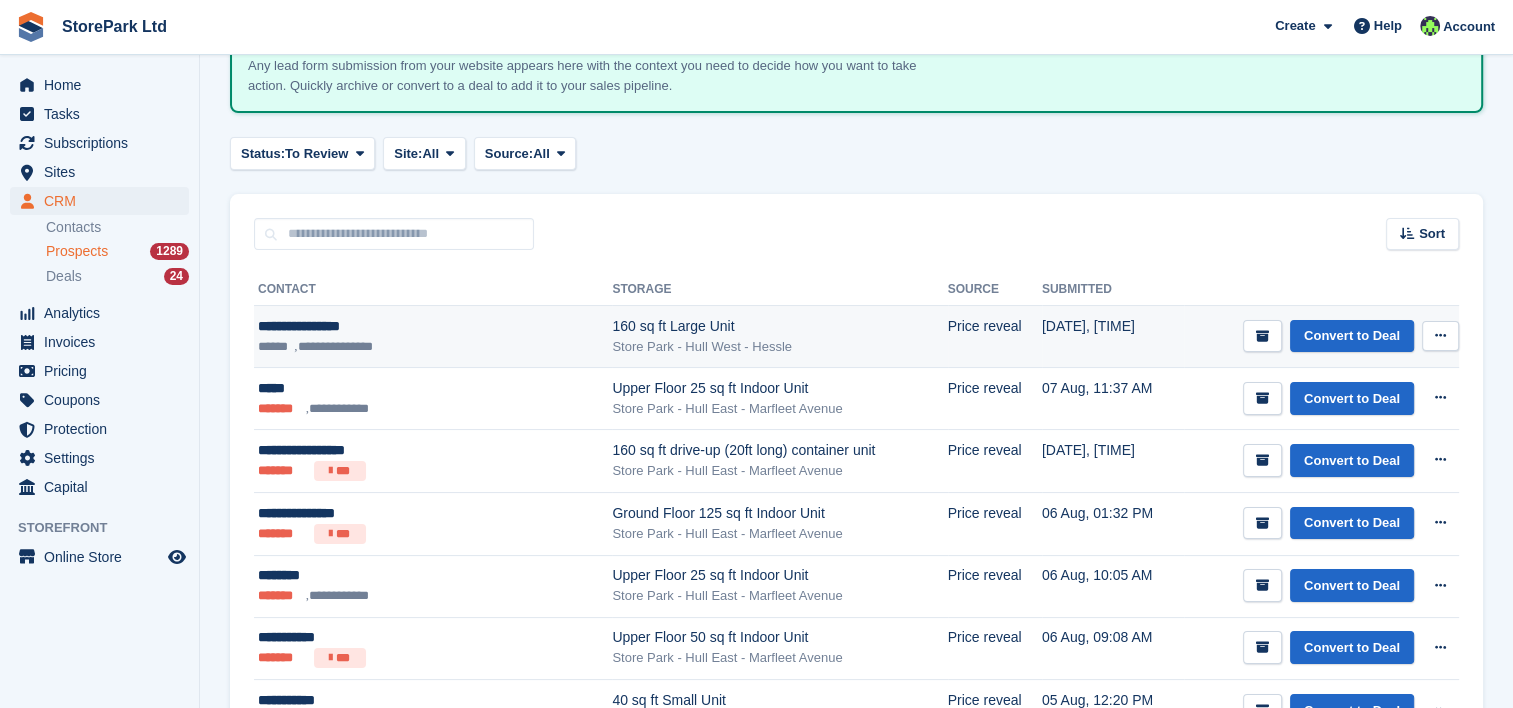scroll, scrollTop: 232, scrollLeft: 0, axis: vertical 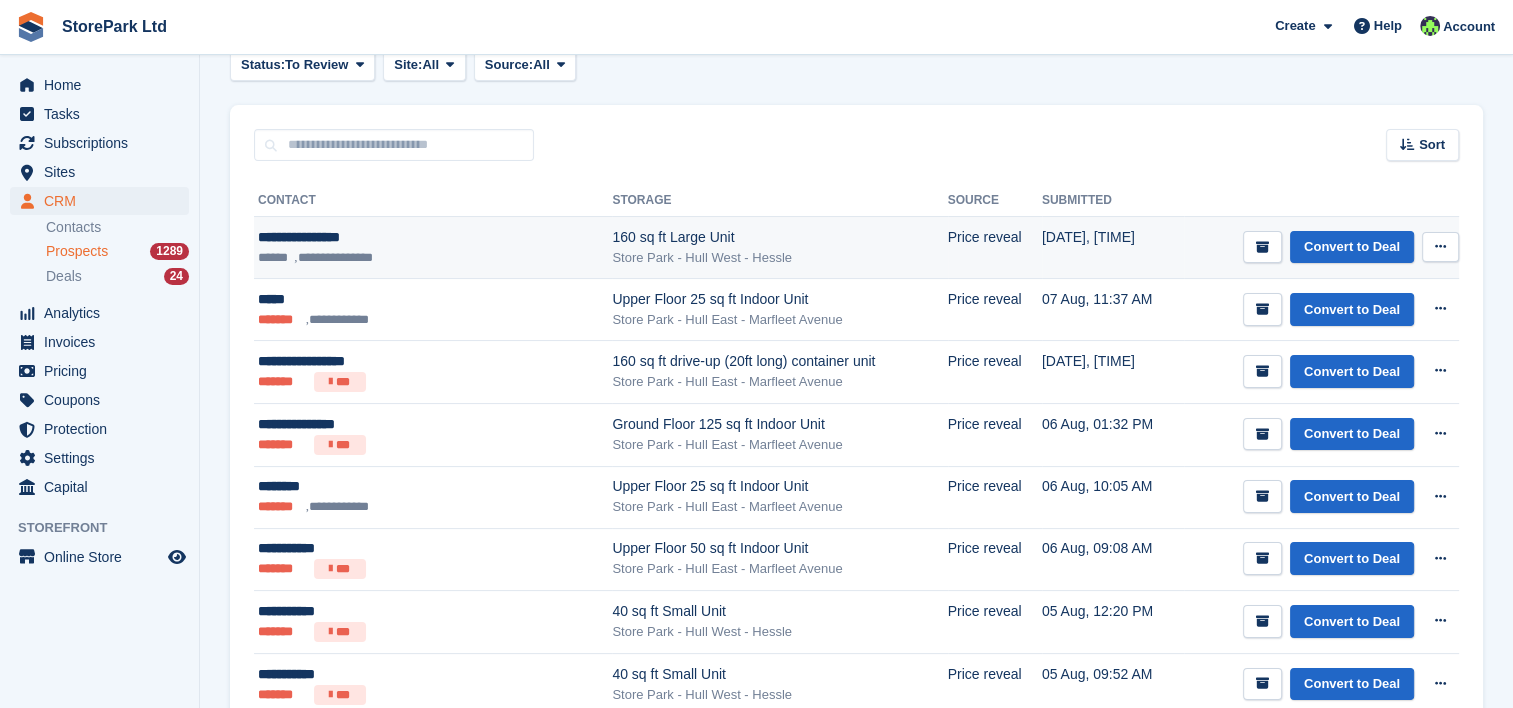 click on "**********" at bounding box center [396, 258] 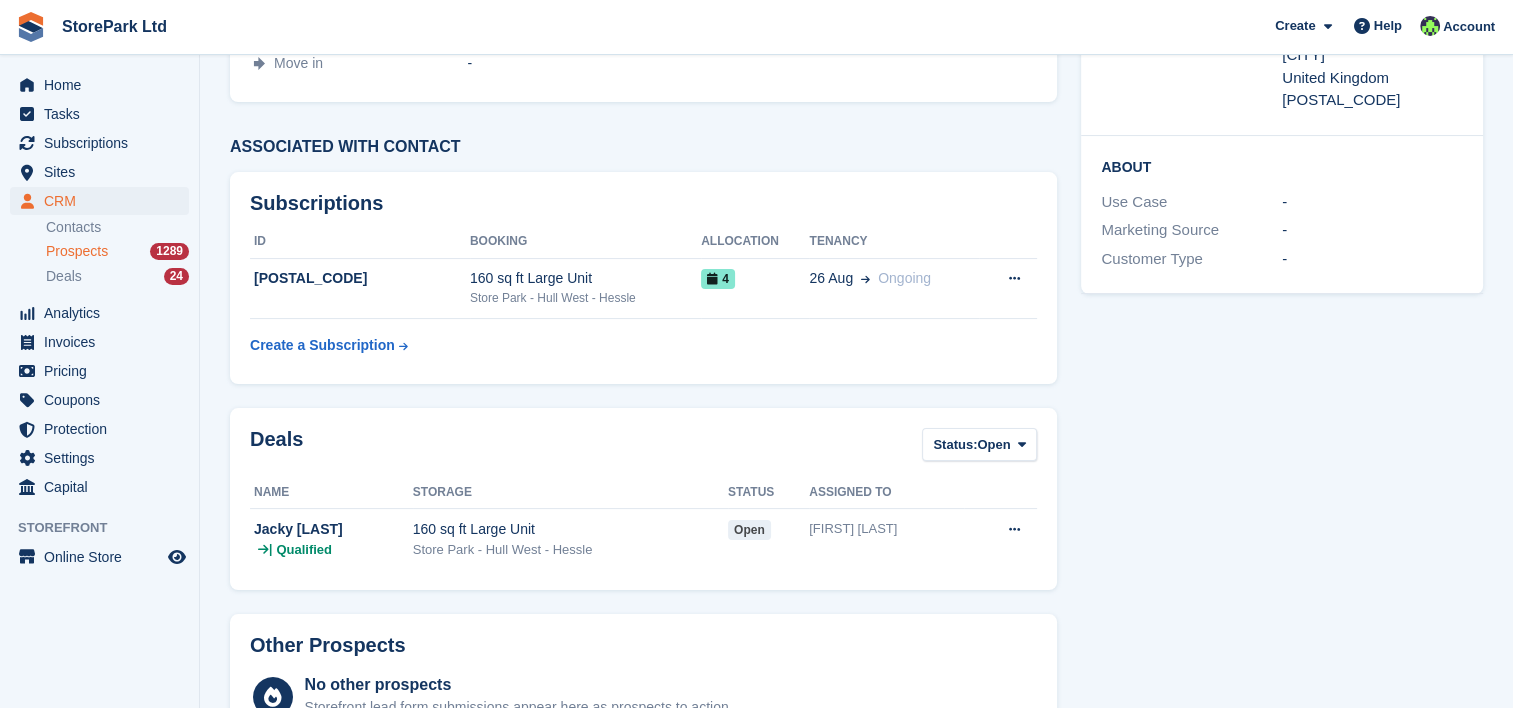 scroll, scrollTop: 332, scrollLeft: 0, axis: vertical 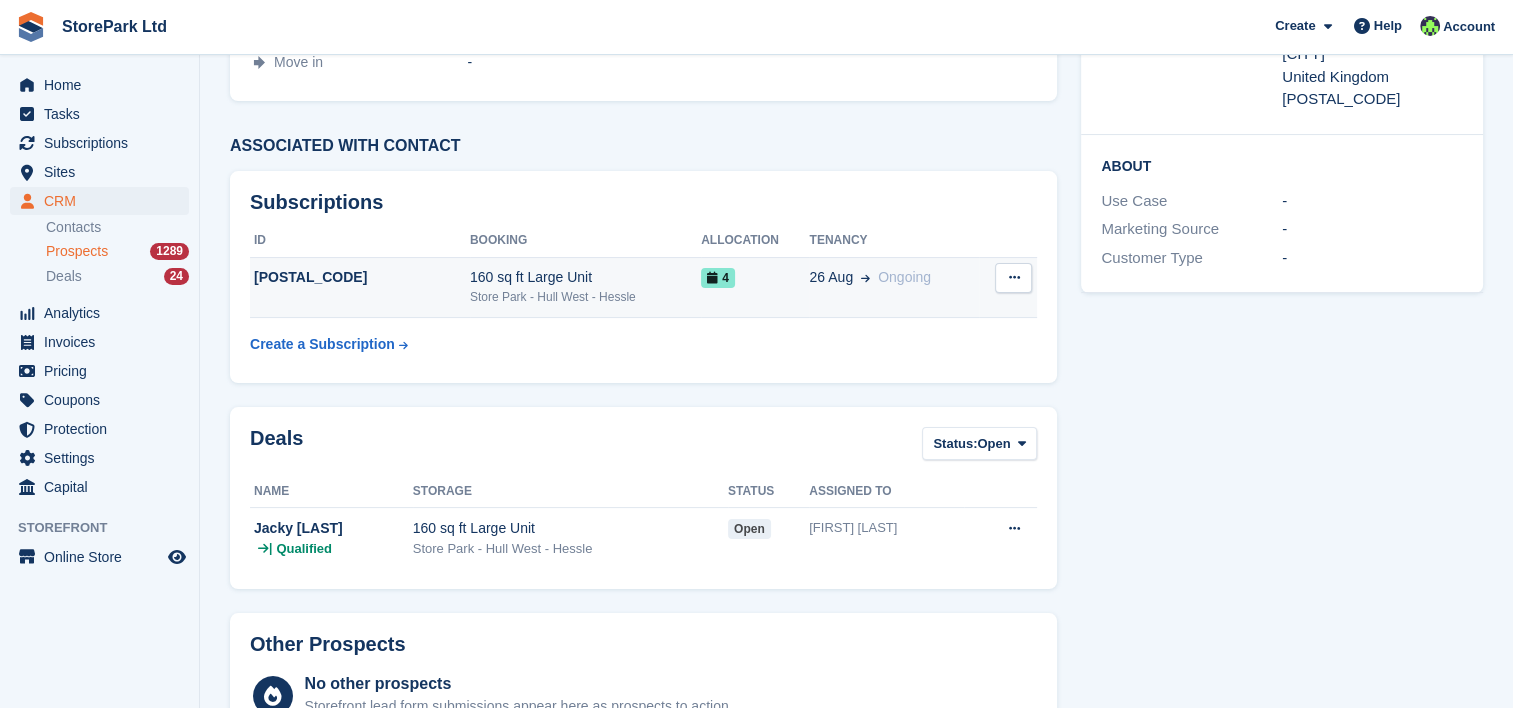 click on "160 sq ft Large Unit" at bounding box center (585, 277) 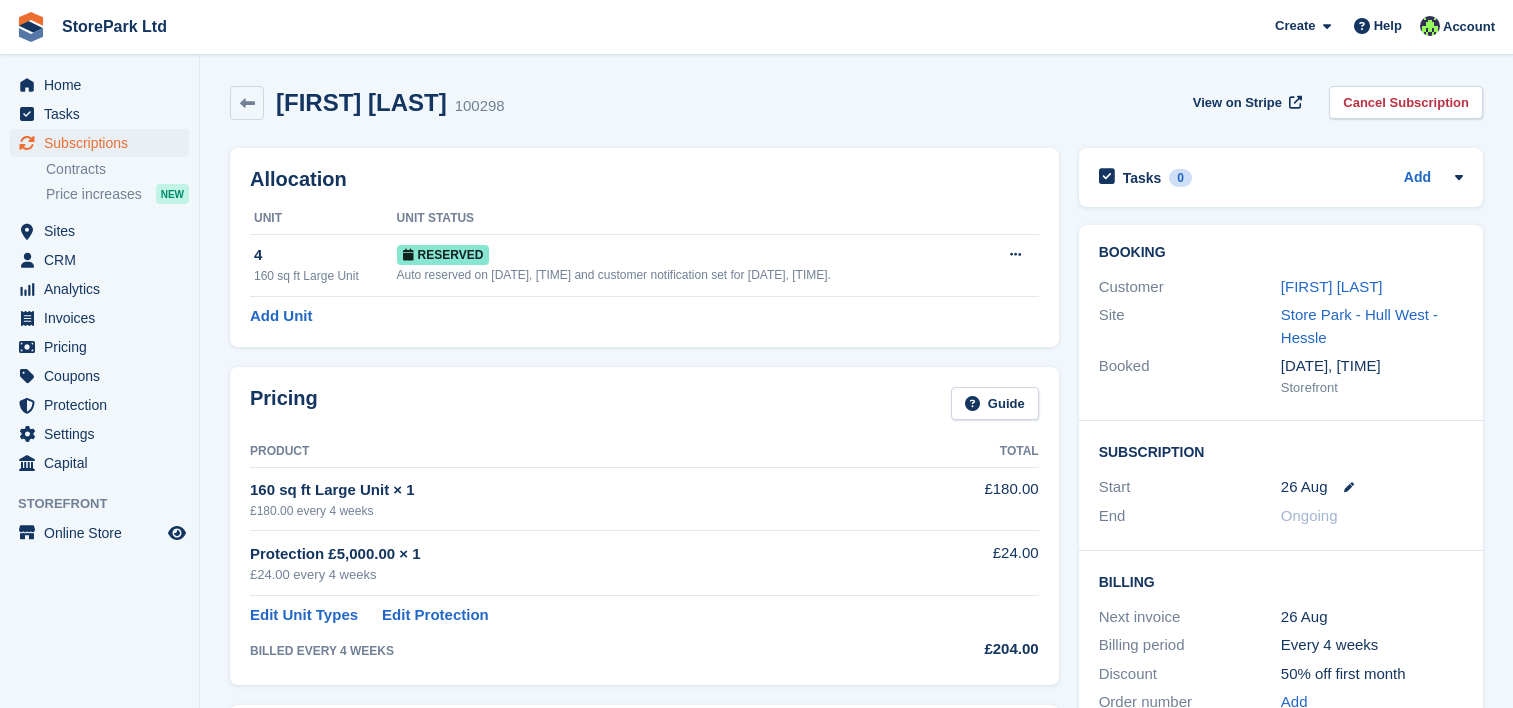 scroll, scrollTop: 0, scrollLeft: 0, axis: both 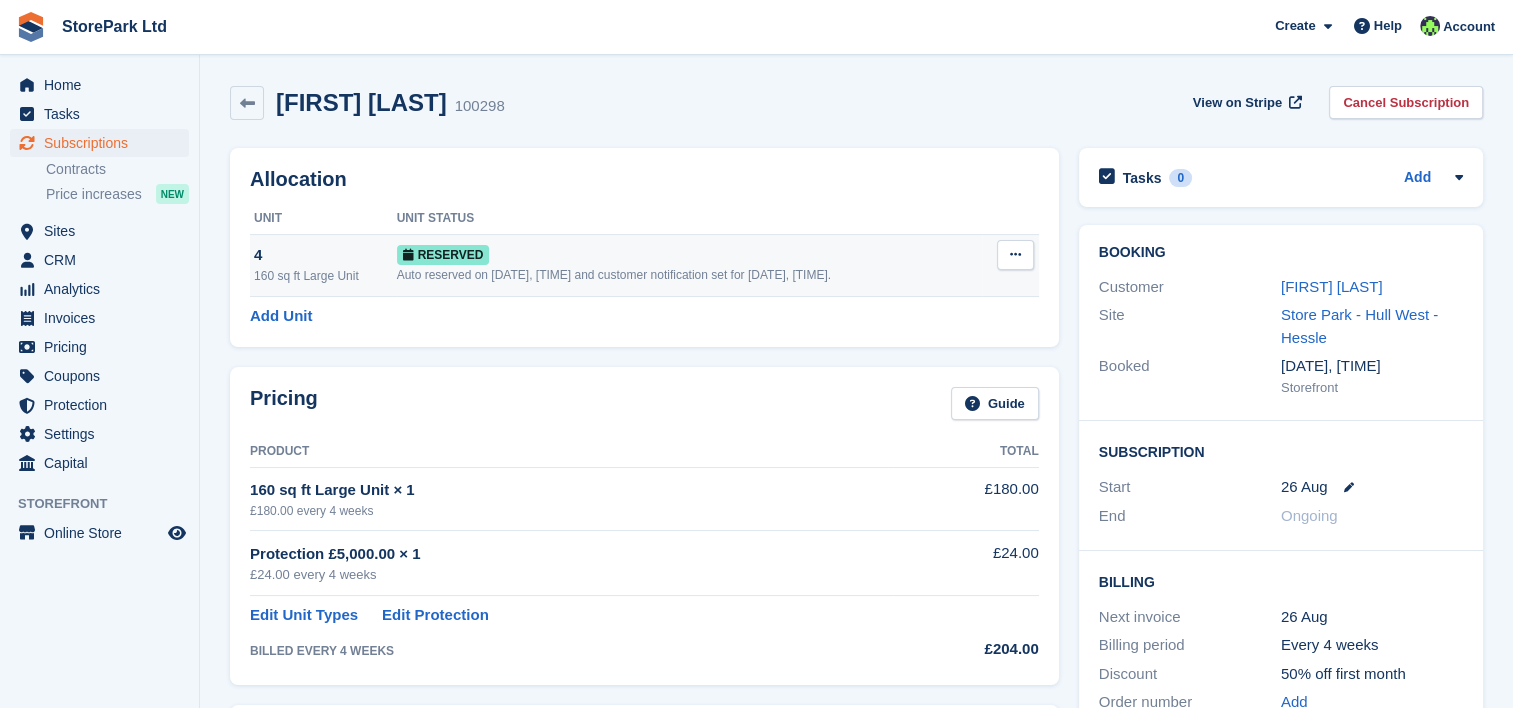 click at bounding box center (1015, 255) 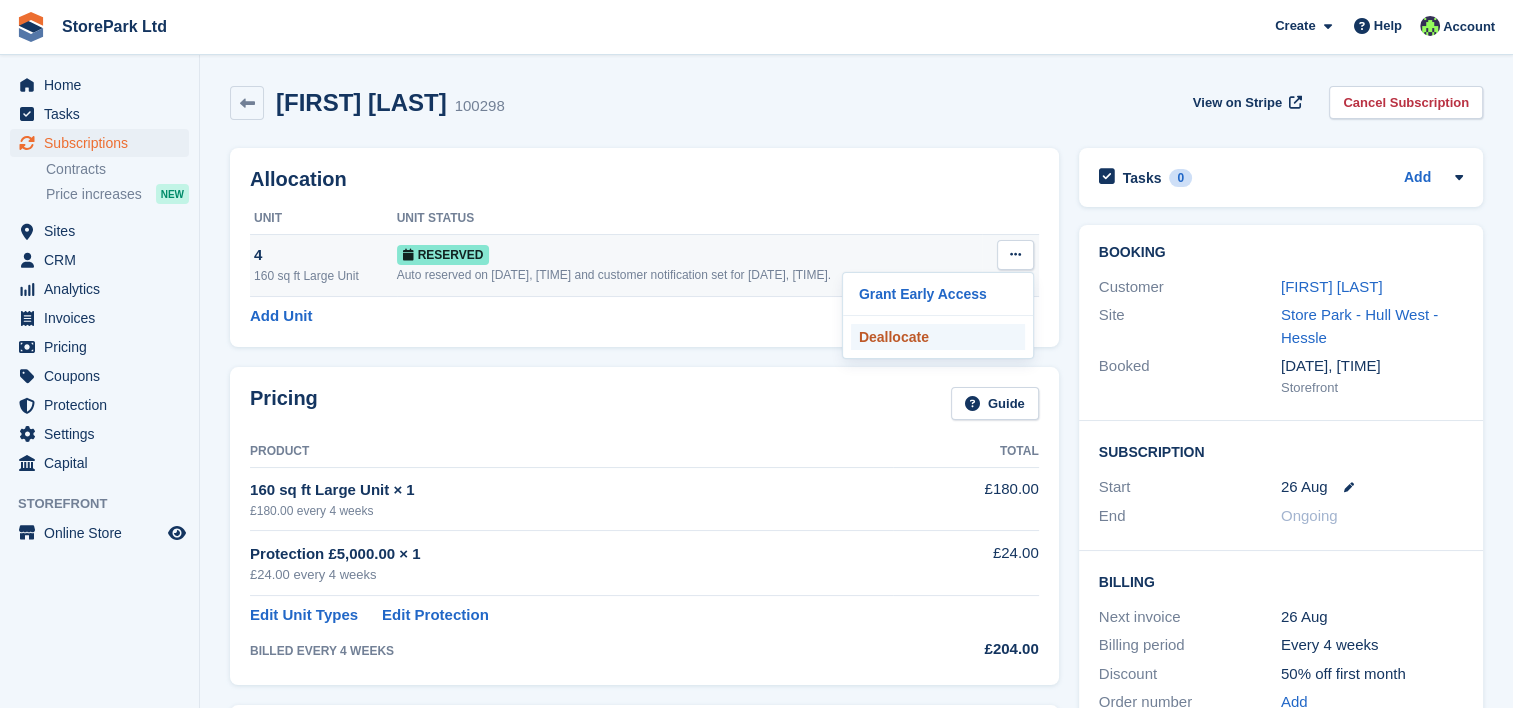 click on "Deallocate" at bounding box center (938, 337) 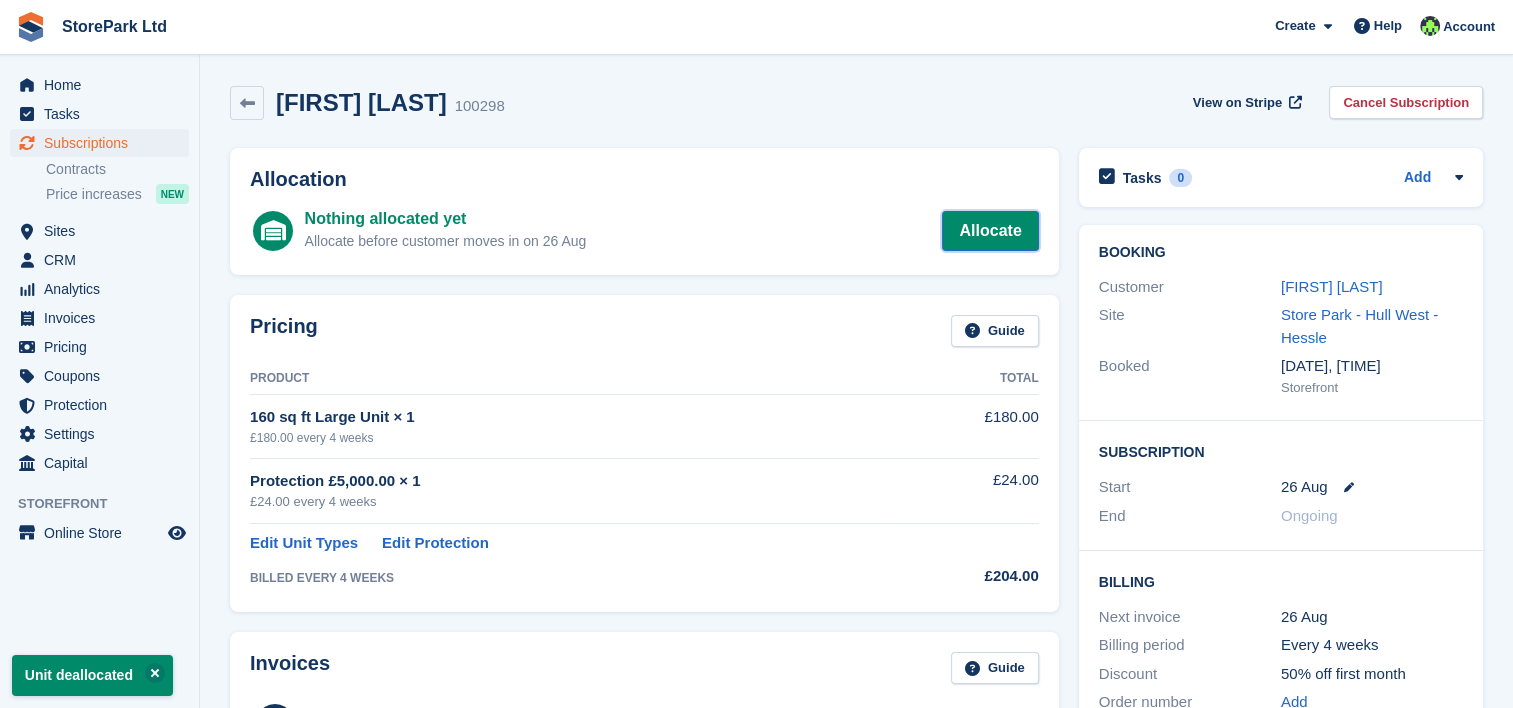click on "Allocate" at bounding box center (990, 231) 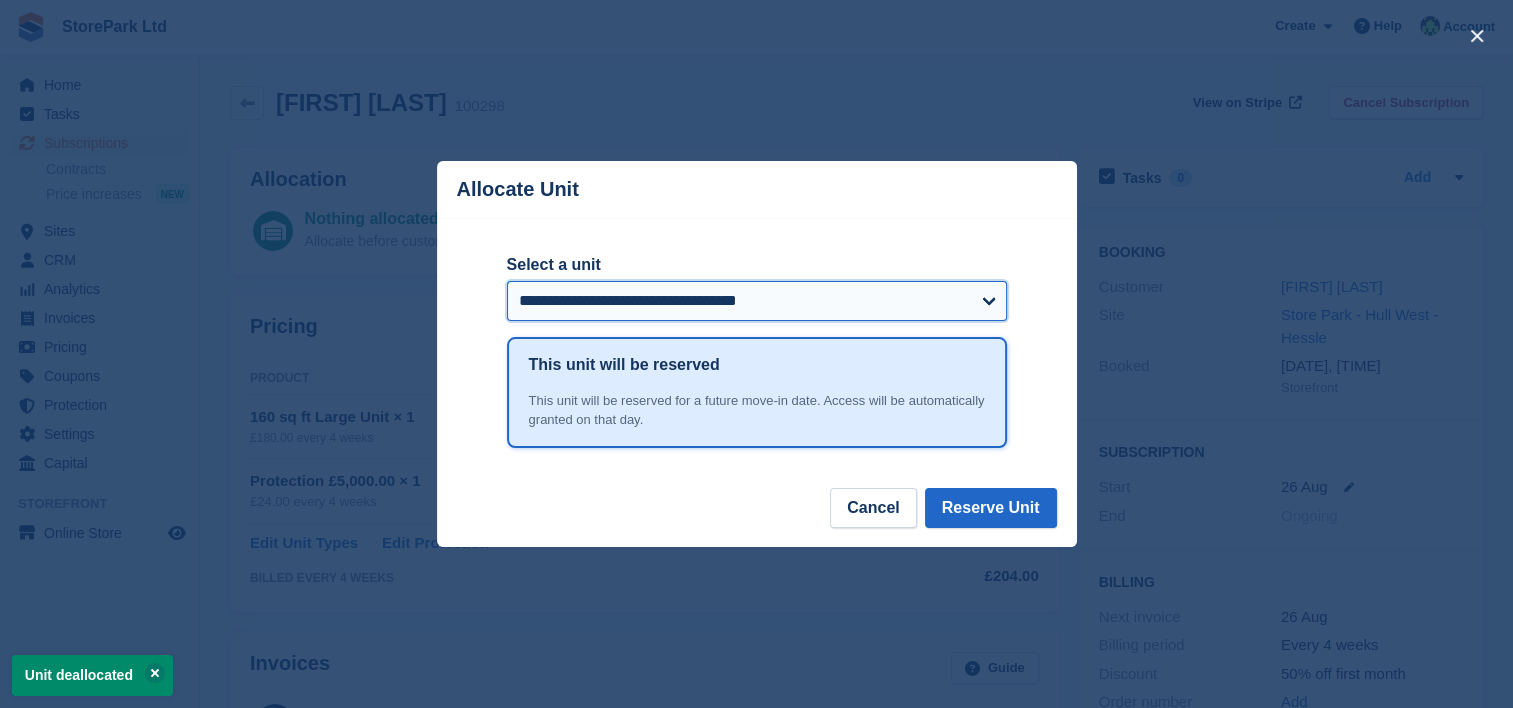 click on "**********" at bounding box center (757, 301) 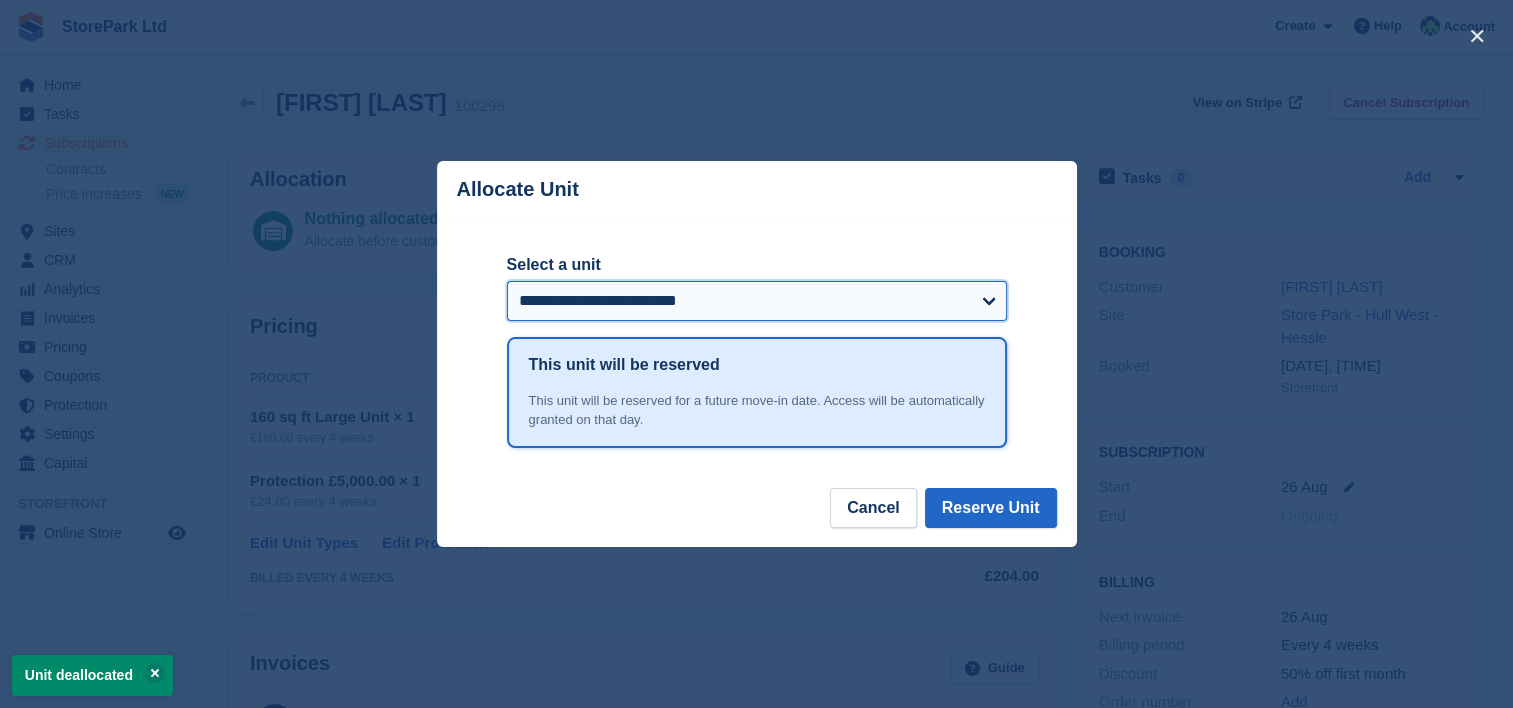 click on "**********" at bounding box center (757, 301) 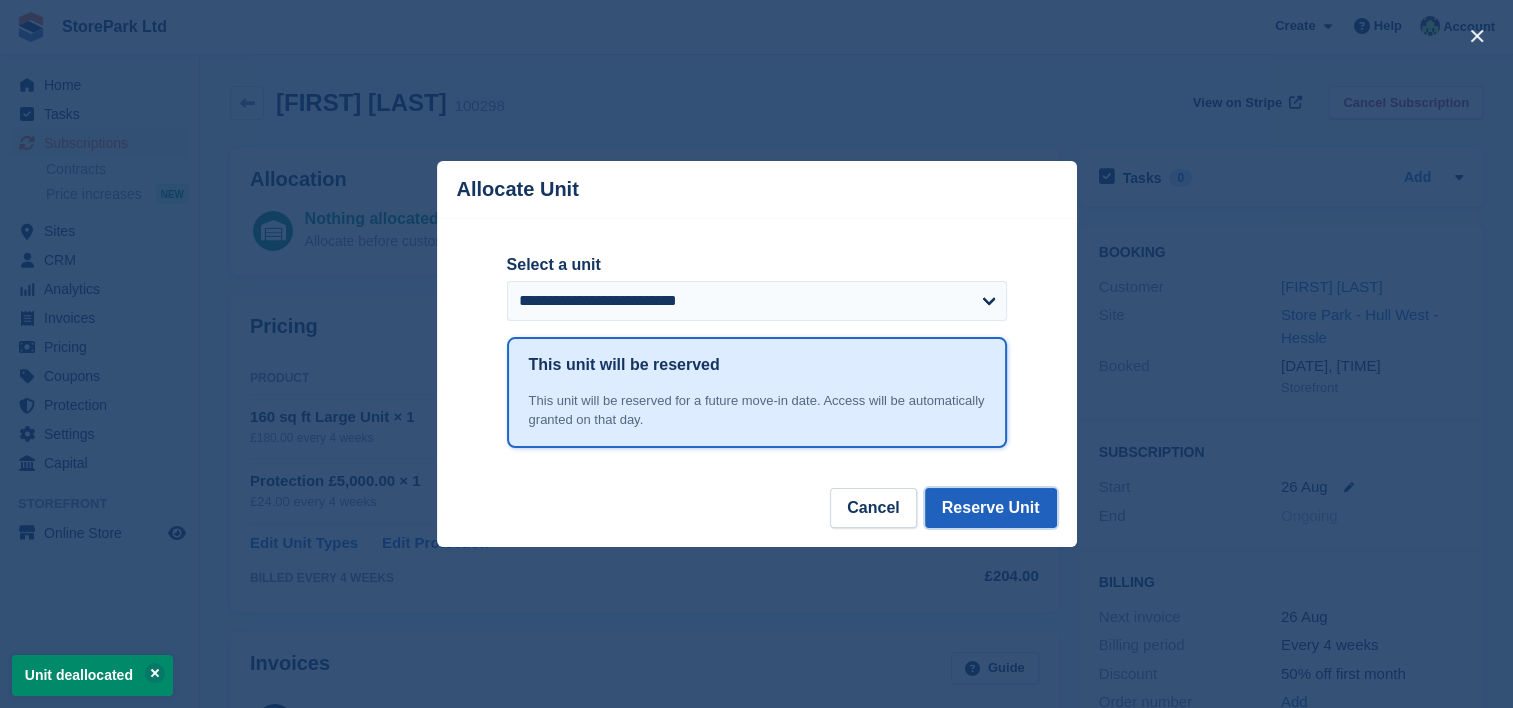 click on "Reserve Unit" at bounding box center [991, 508] 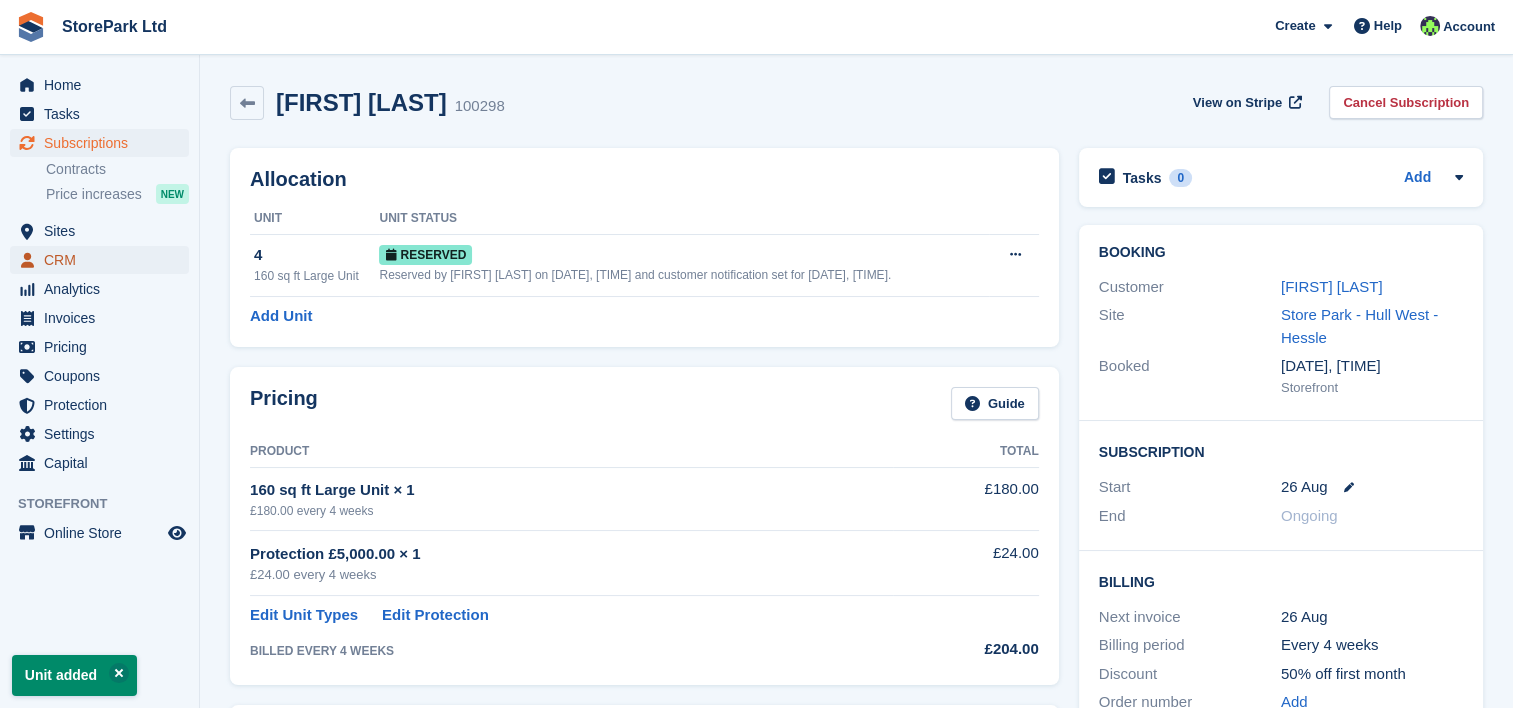 click on "CRM" at bounding box center [104, 260] 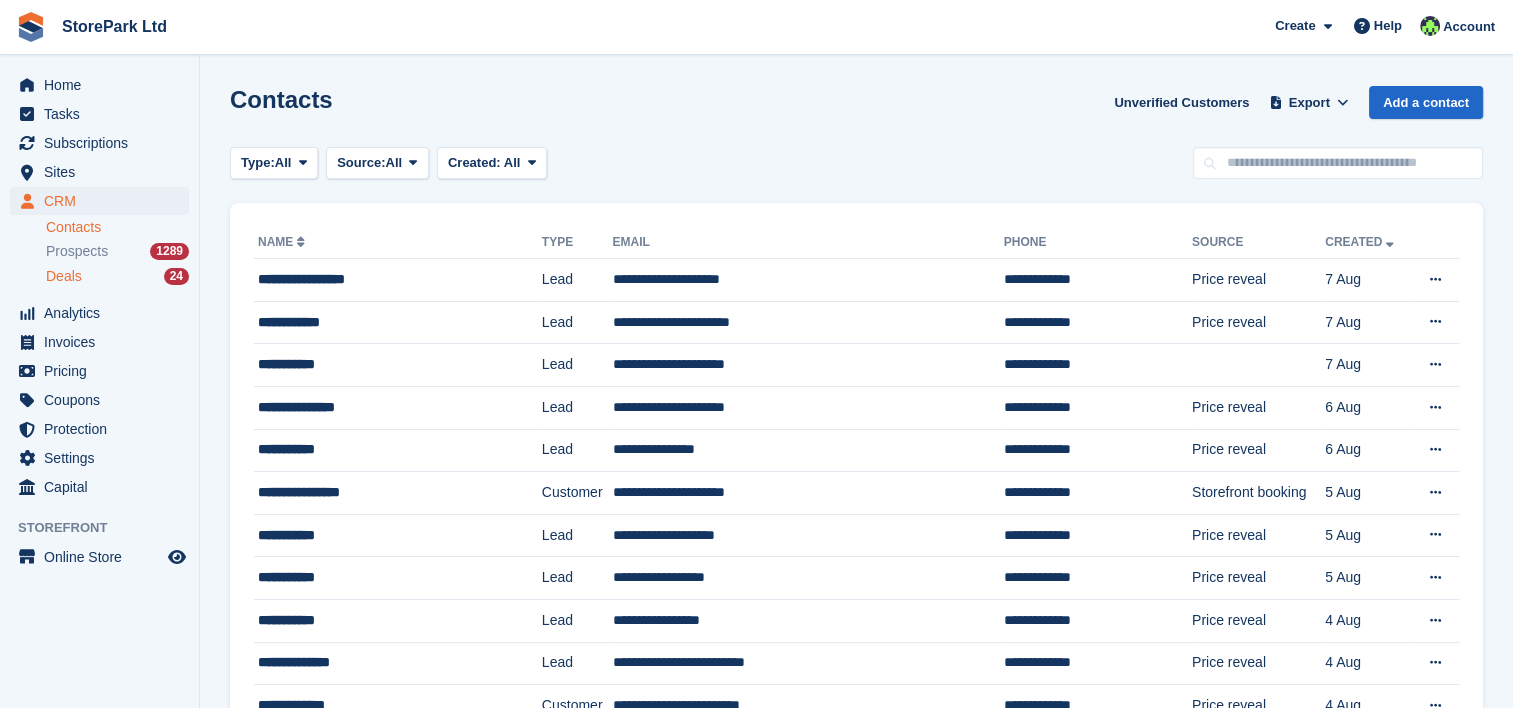 click on "Deals
24" at bounding box center [117, 276] 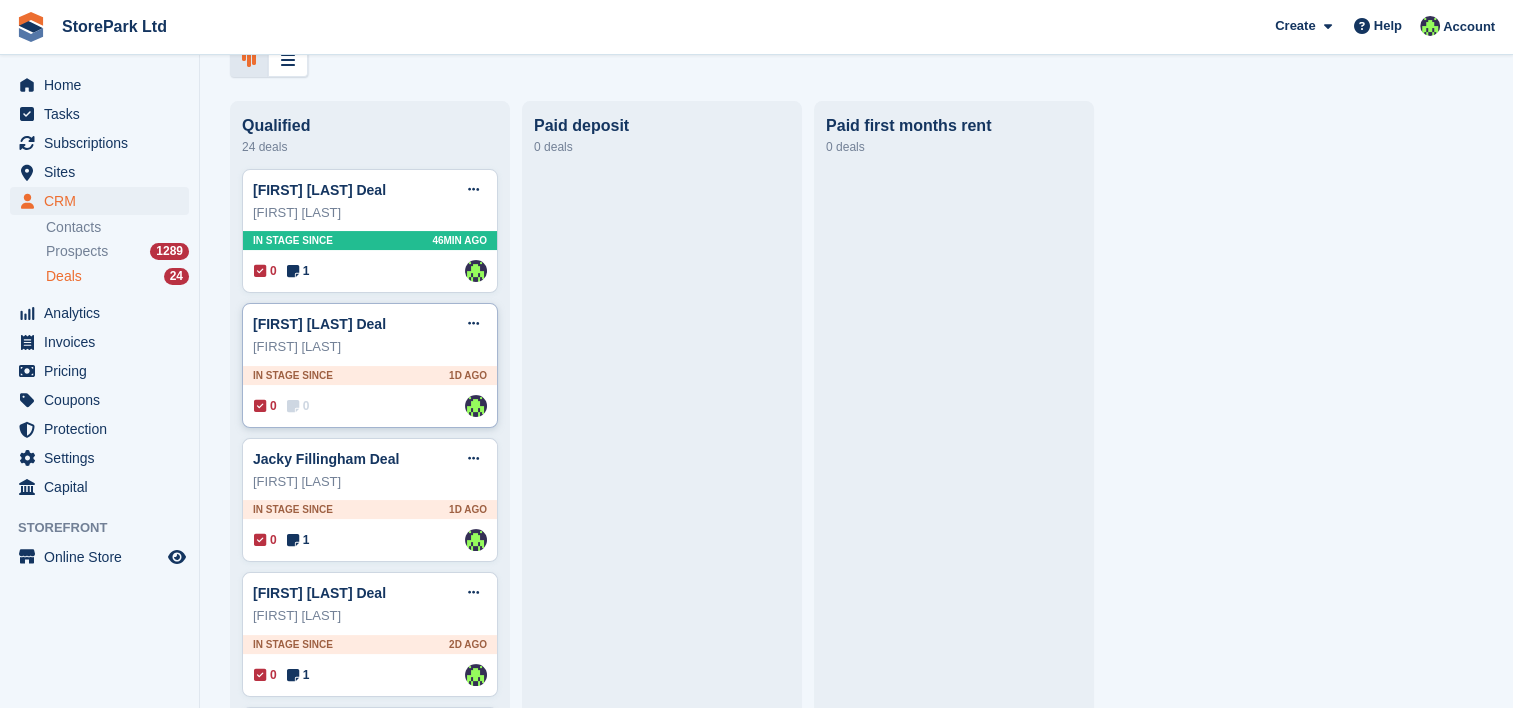 scroll, scrollTop: 240, scrollLeft: 0, axis: vertical 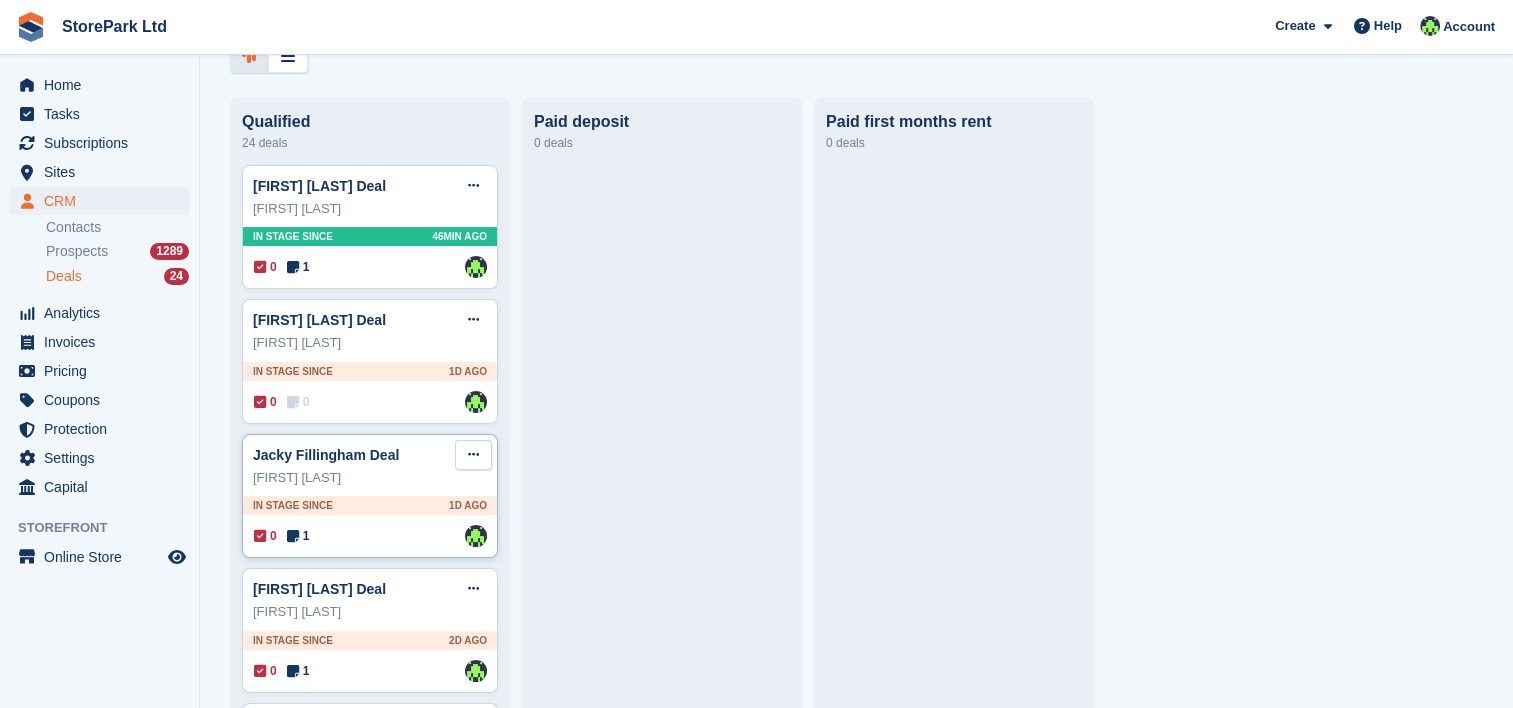 click at bounding box center [473, 454] 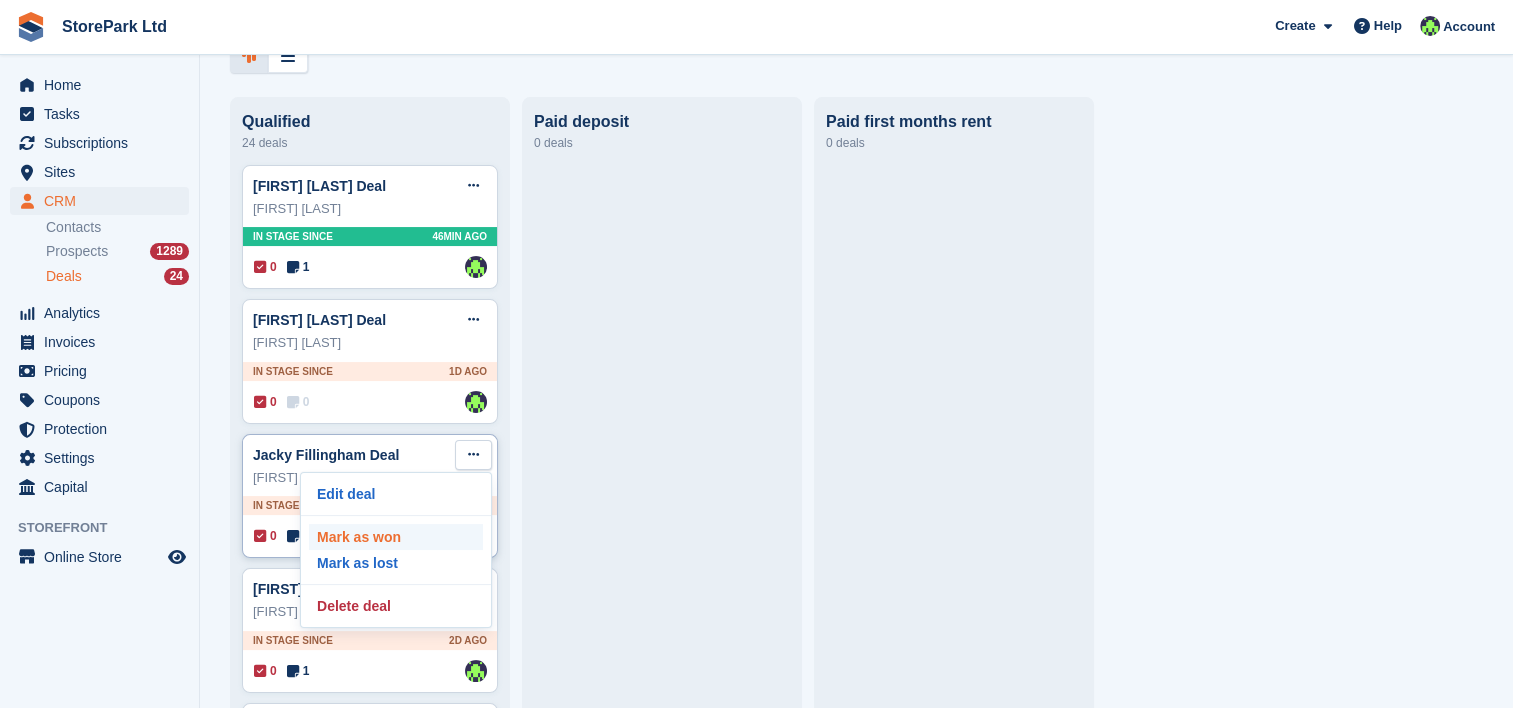 click on "Mark as won" at bounding box center (396, 537) 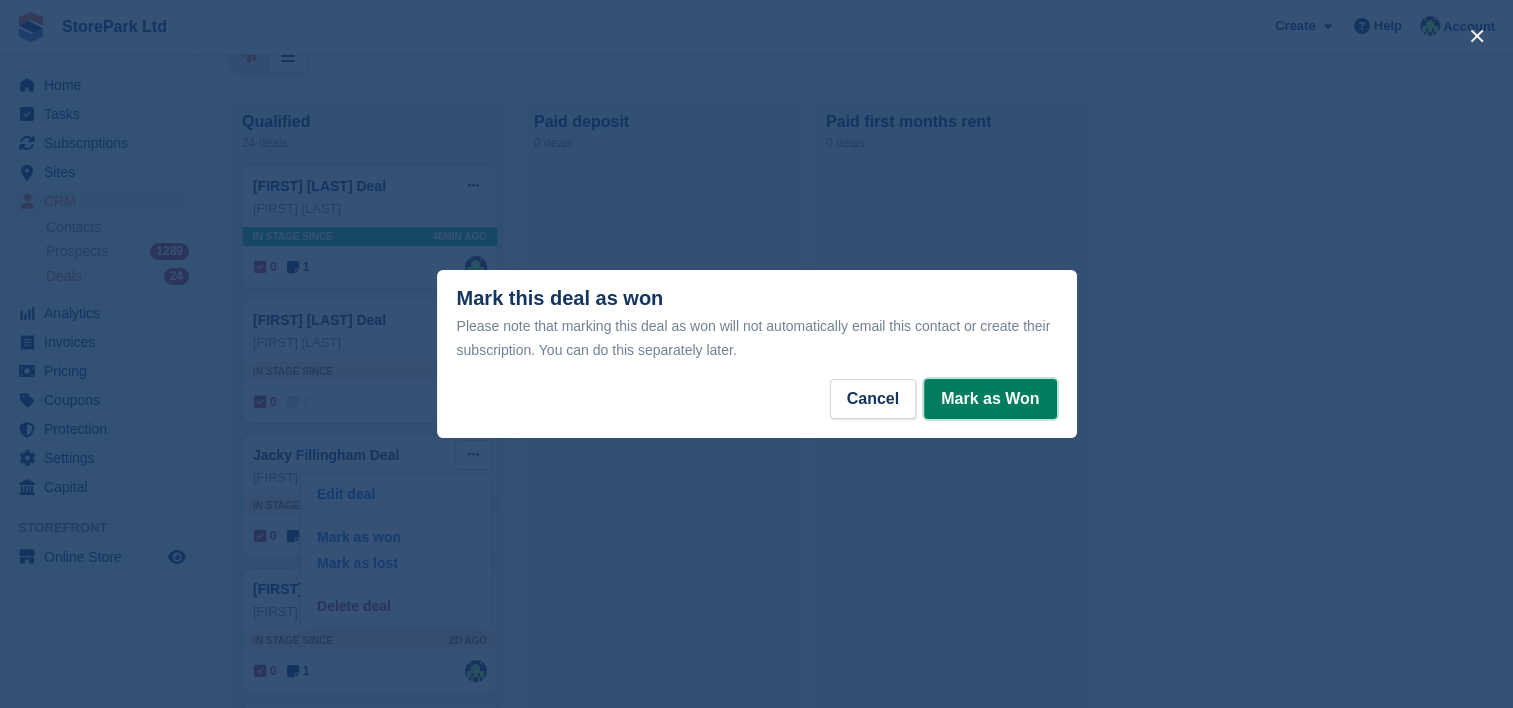 click on "Mark as Won" at bounding box center [990, 399] 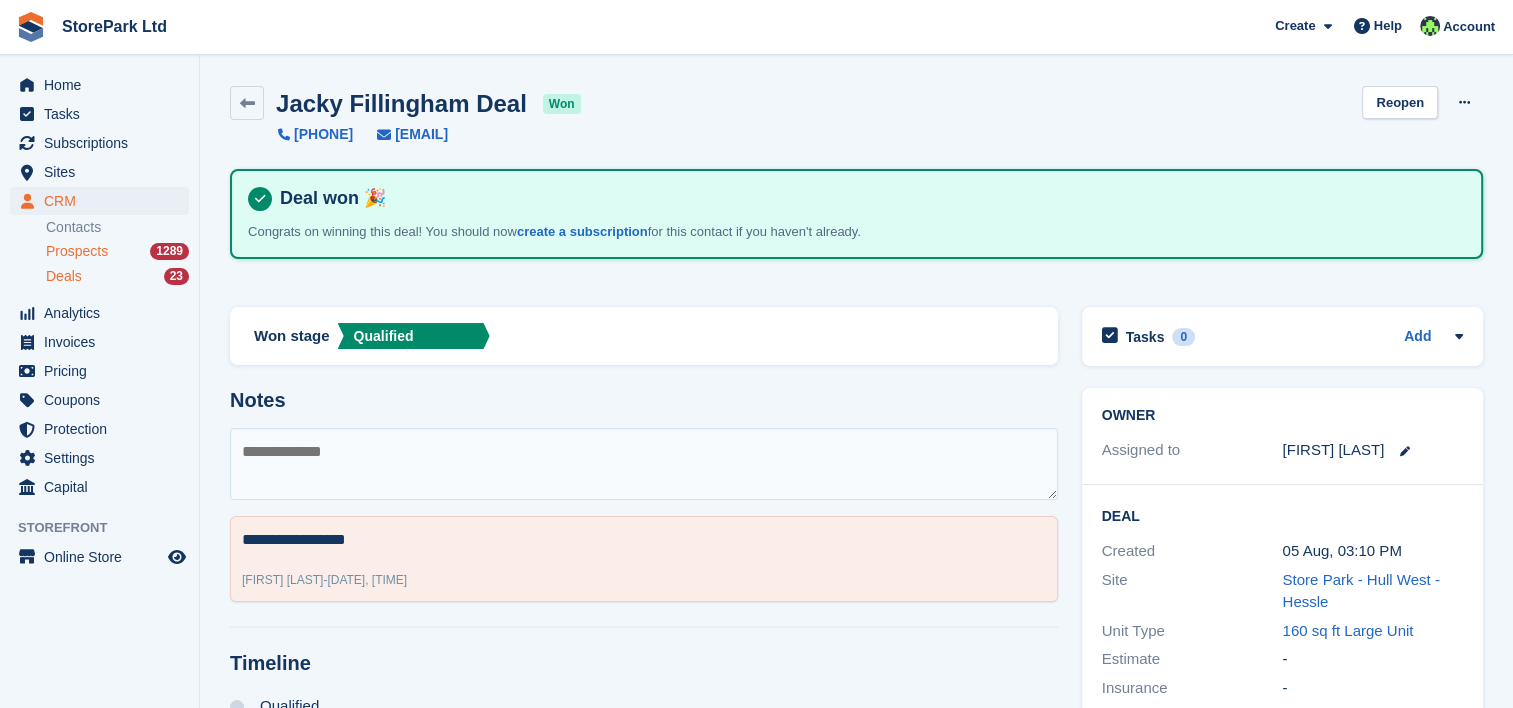 click on "Prospects" at bounding box center (77, 251) 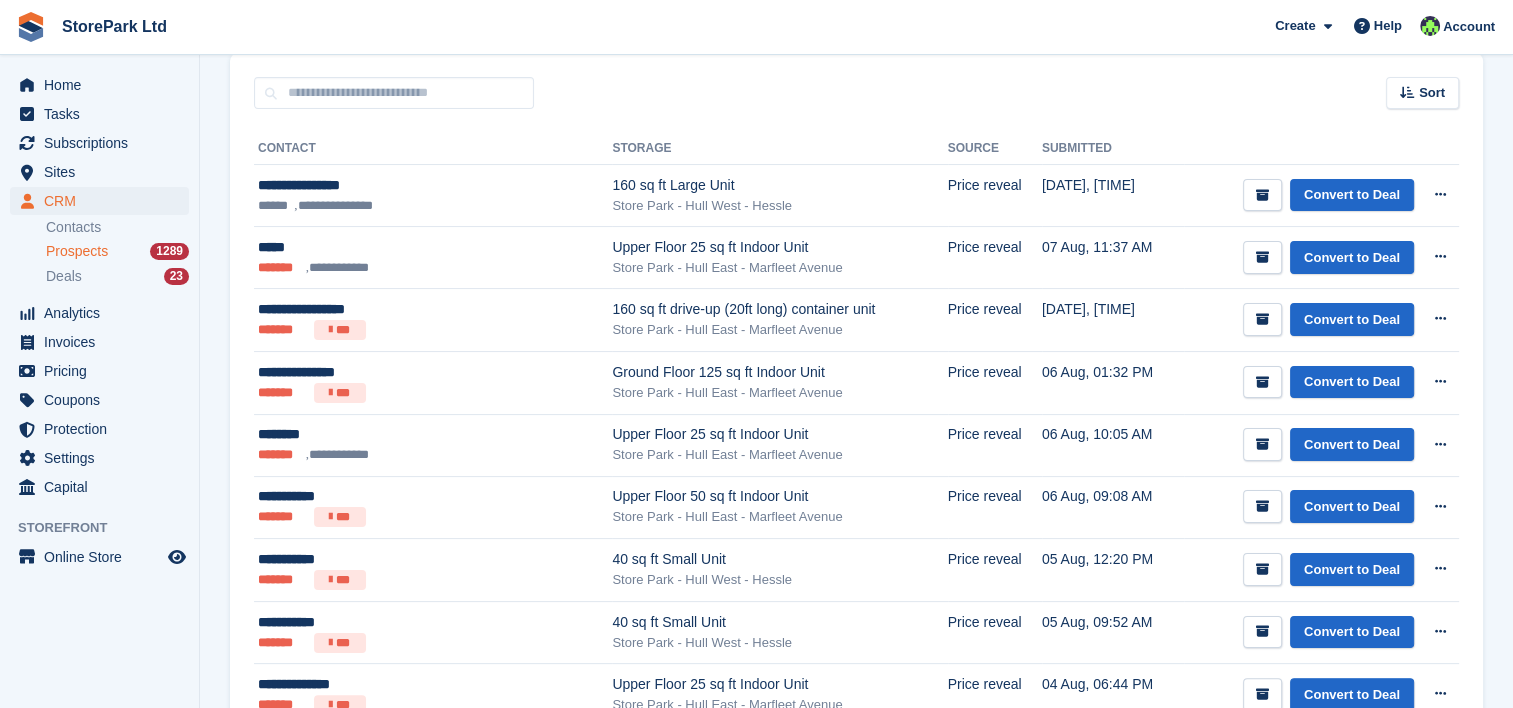 scroll, scrollTop: 288, scrollLeft: 0, axis: vertical 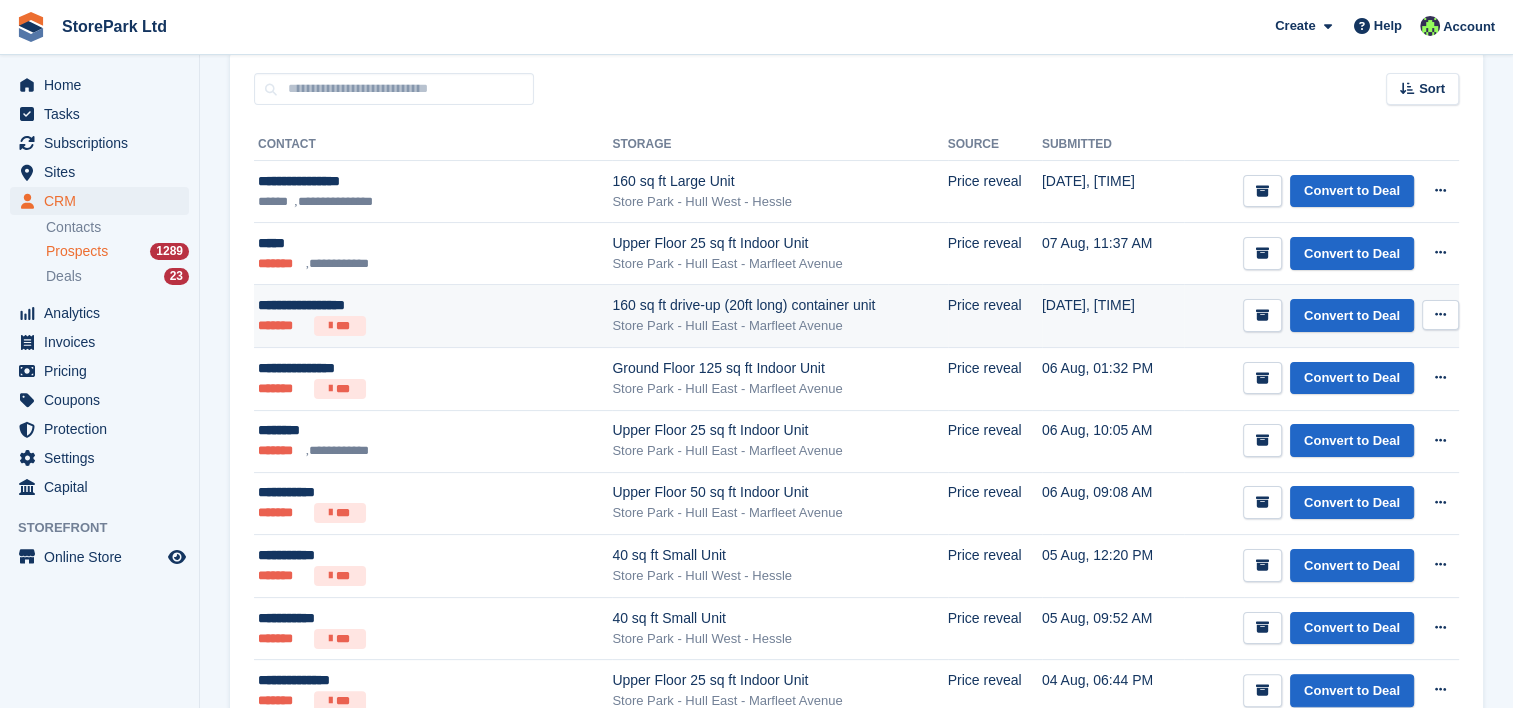 click on "**********" at bounding box center (396, 305) 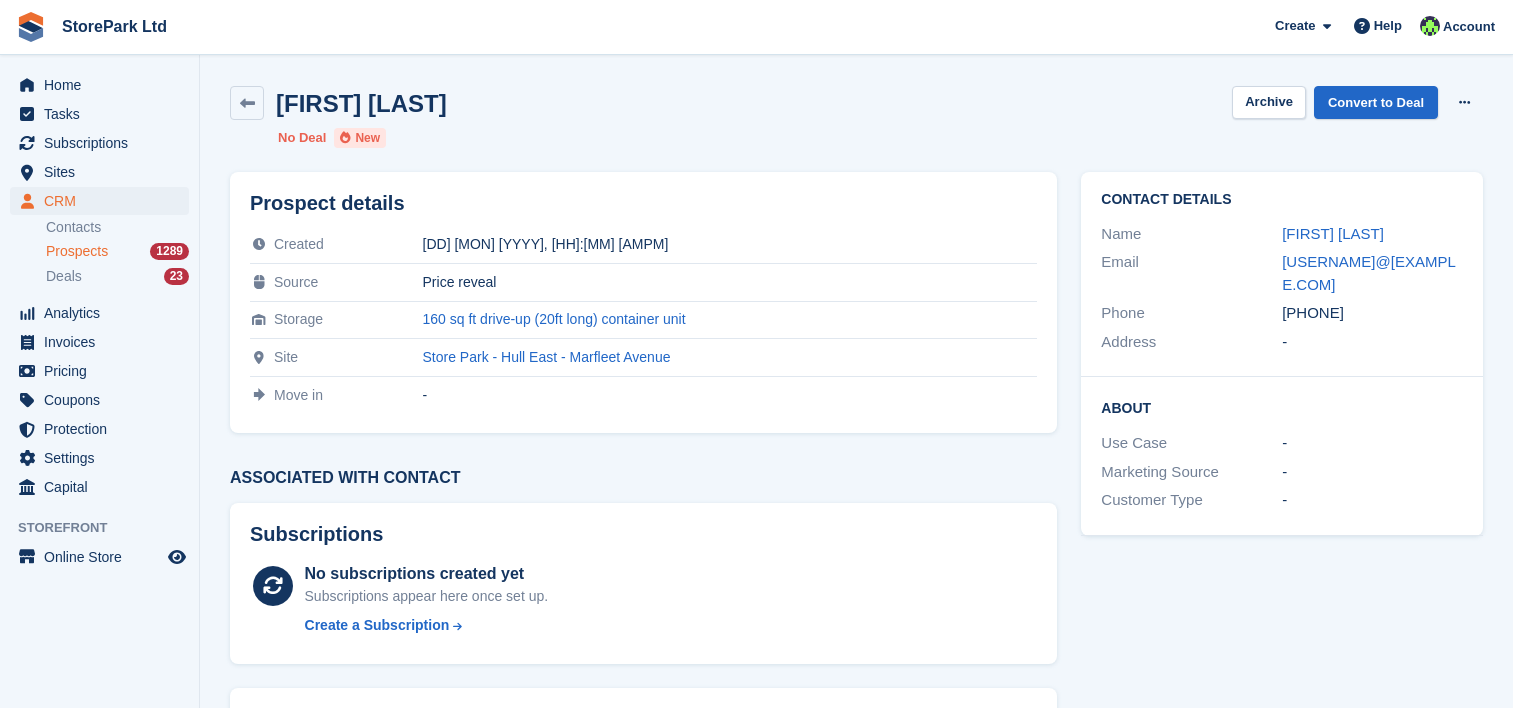 scroll, scrollTop: 0, scrollLeft: 0, axis: both 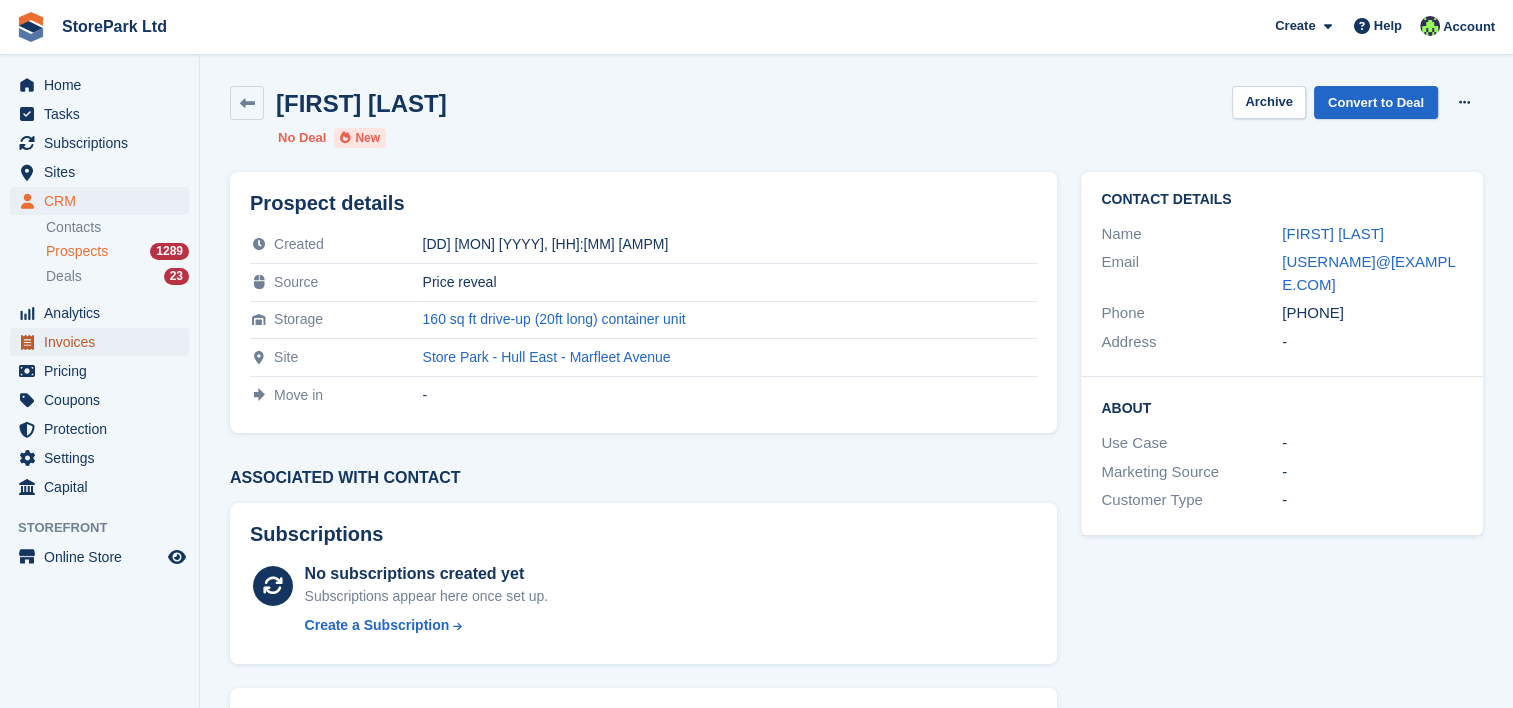 click on "Invoices" at bounding box center (104, 342) 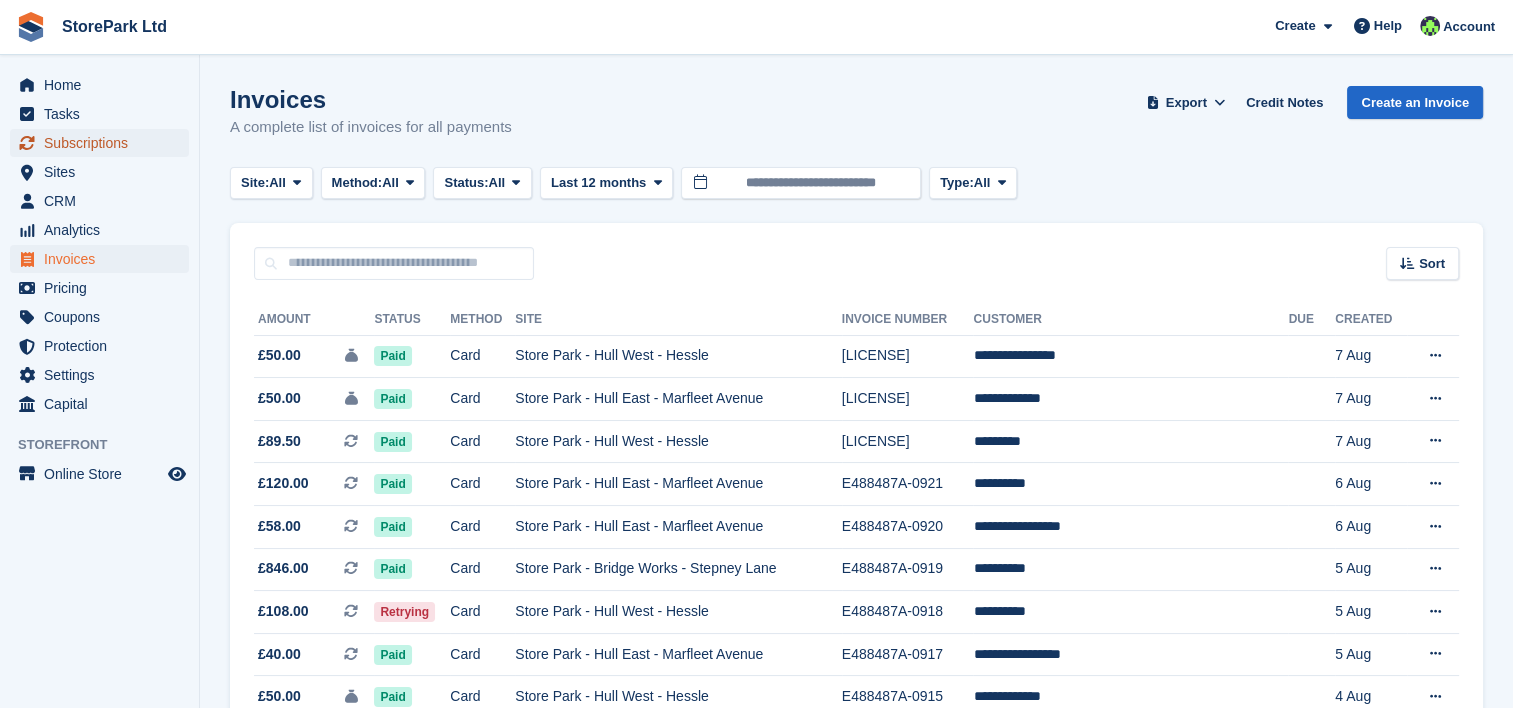click on "Subscriptions" at bounding box center [104, 143] 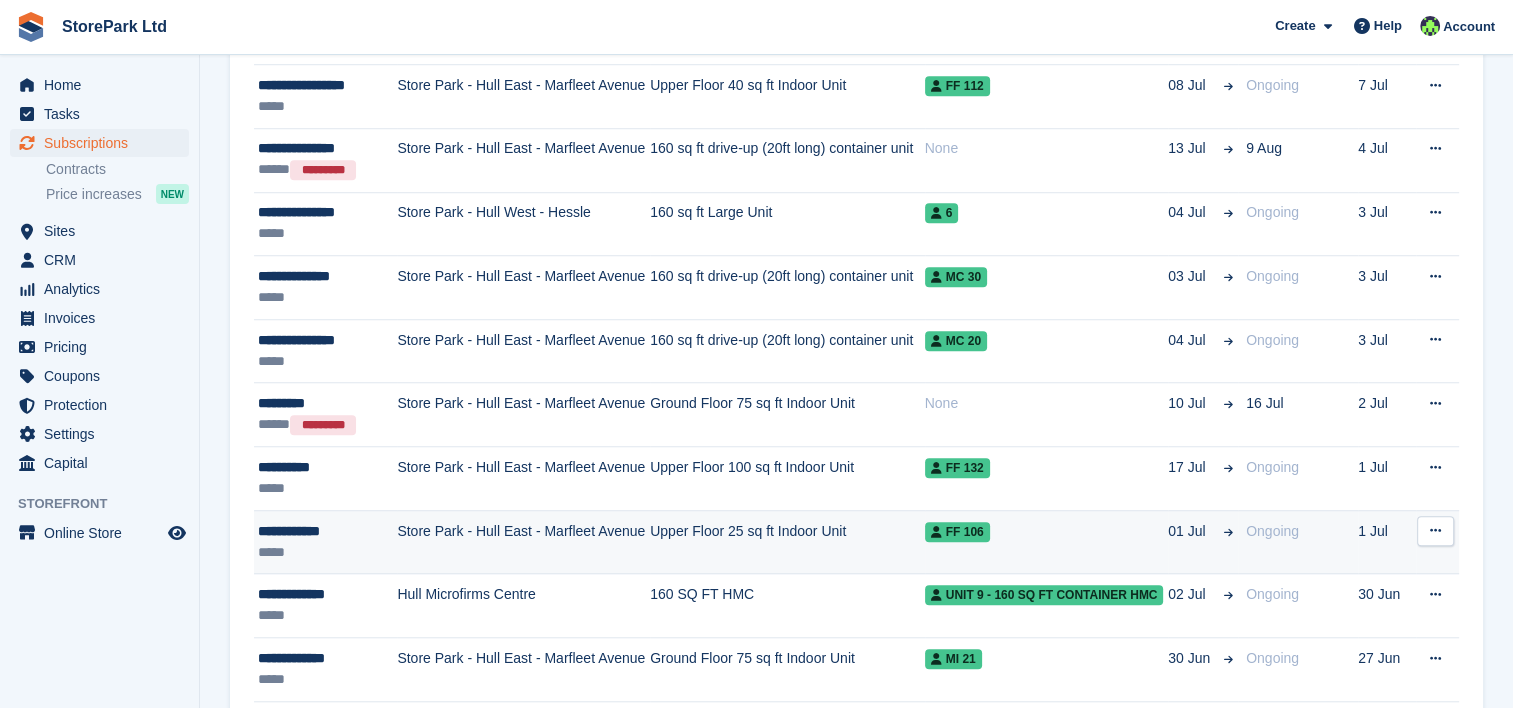 scroll, scrollTop: 1544, scrollLeft: 0, axis: vertical 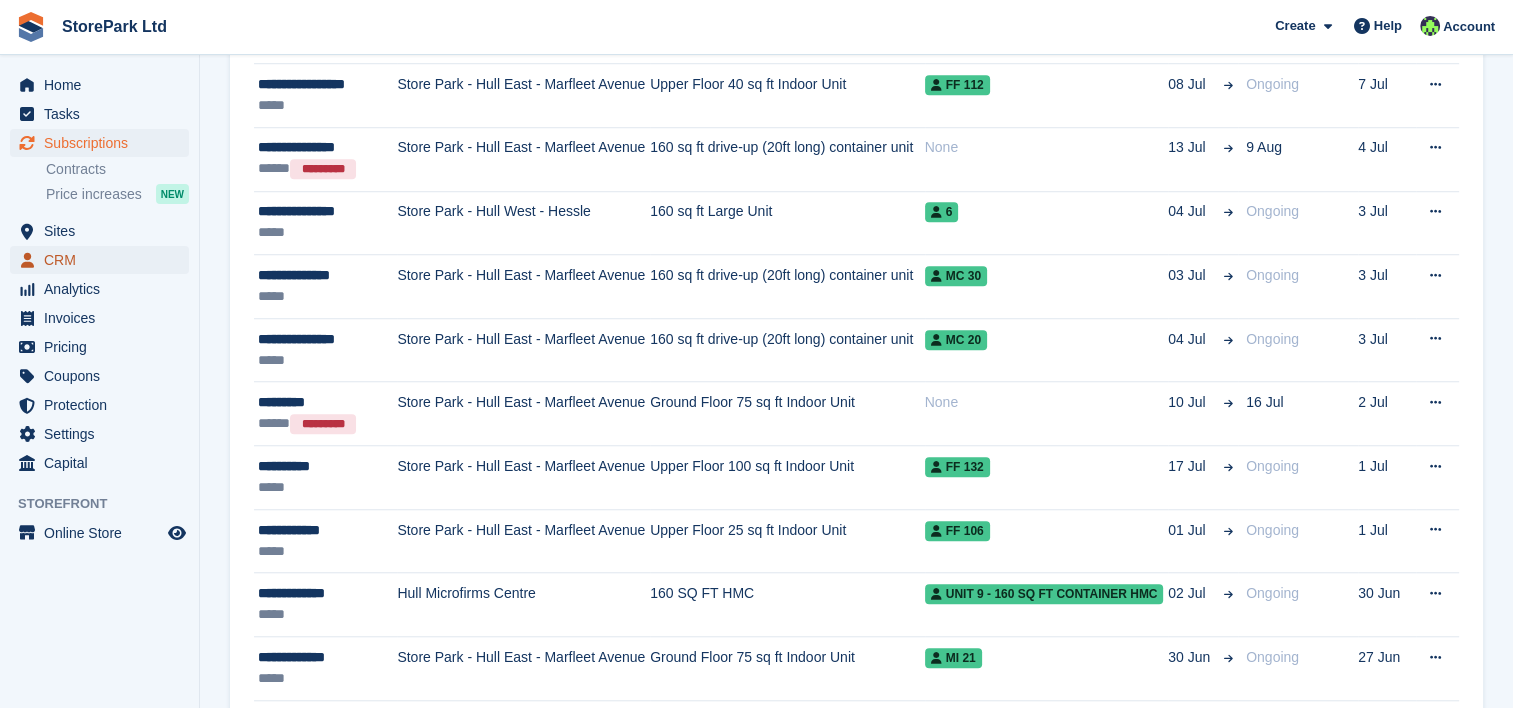 click on "CRM" at bounding box center [104, 260] 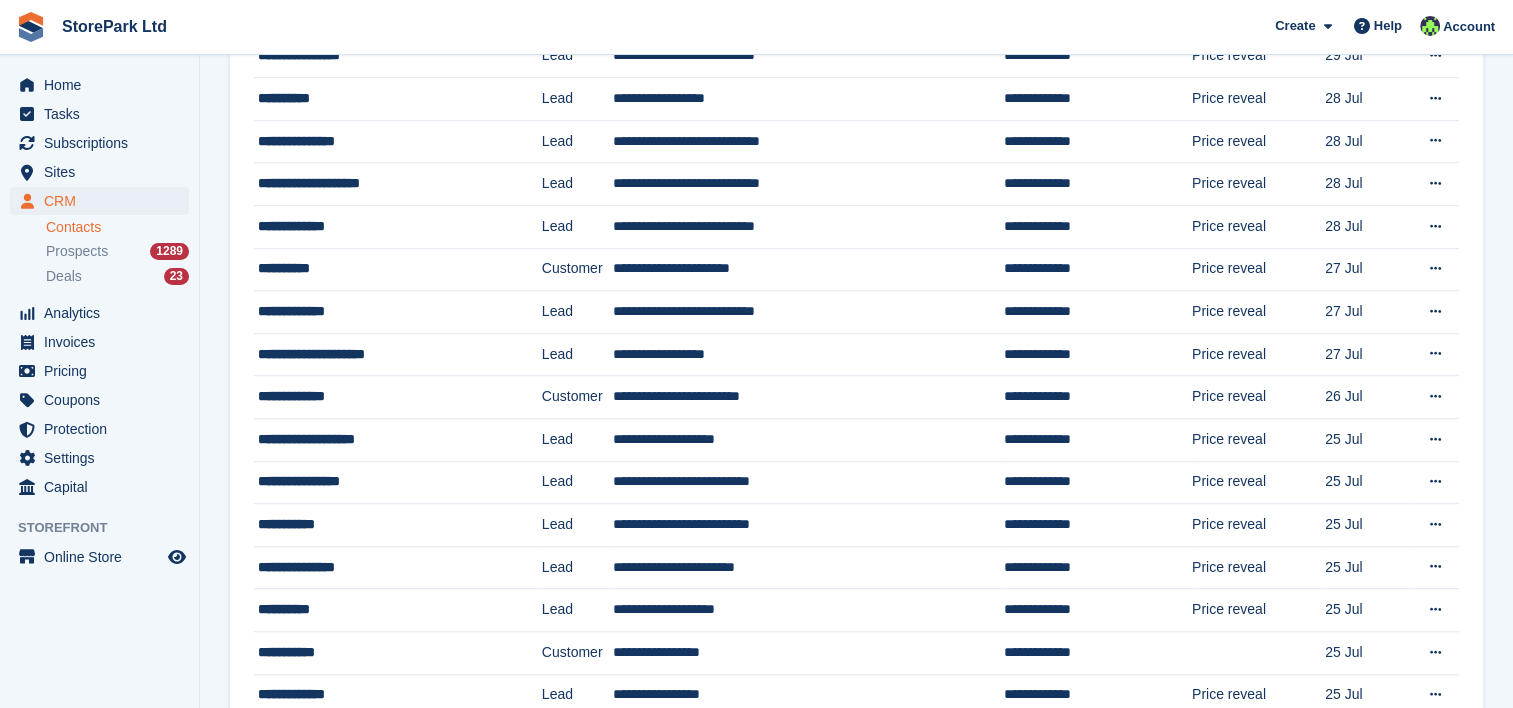 scroll, scrollTop: 0, scrollLeft: 0, axis: both 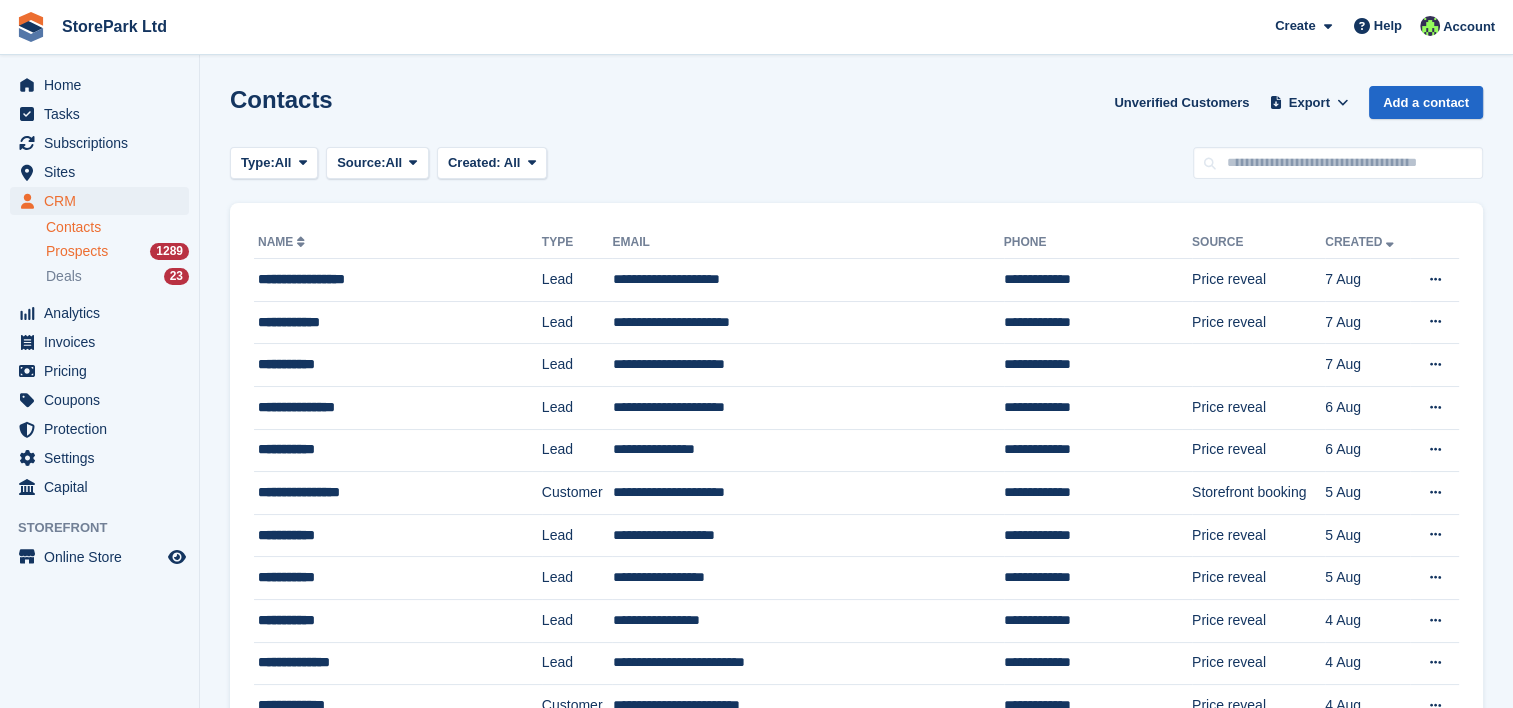 click on "Prospects" at bounding box center [77, 251] 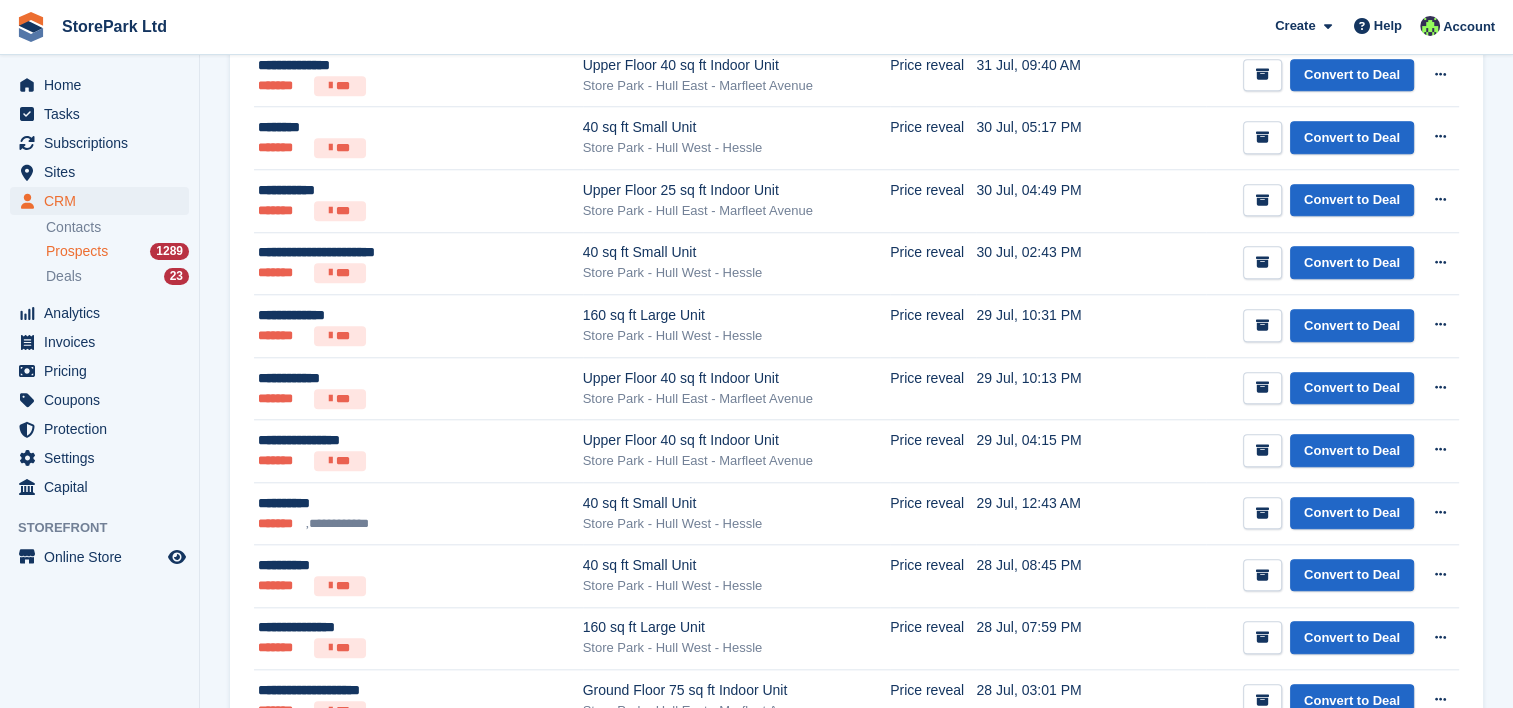 scroll, scrollTop: 1839, scrollLeft: 0, axis: vertical 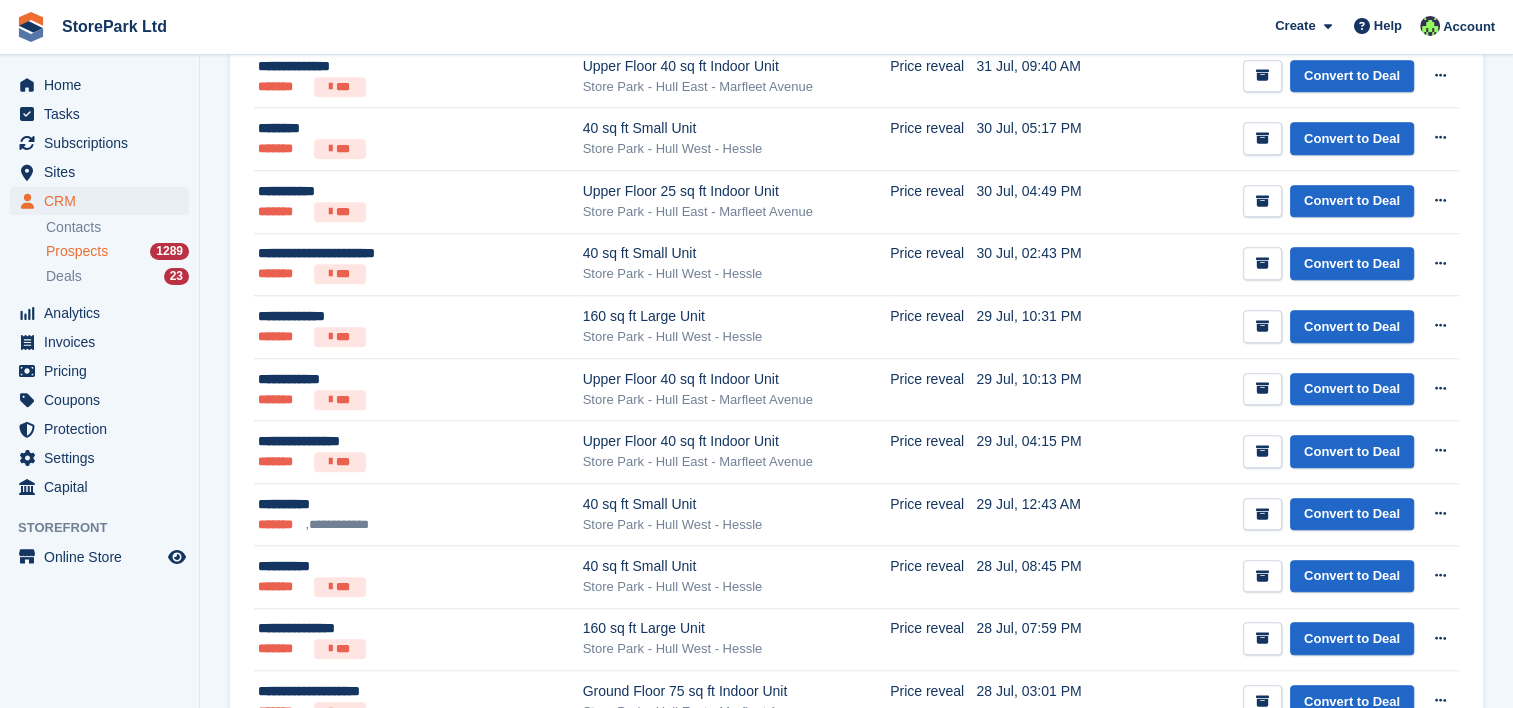 click on "Prospects" at bounding box center [77, 251] 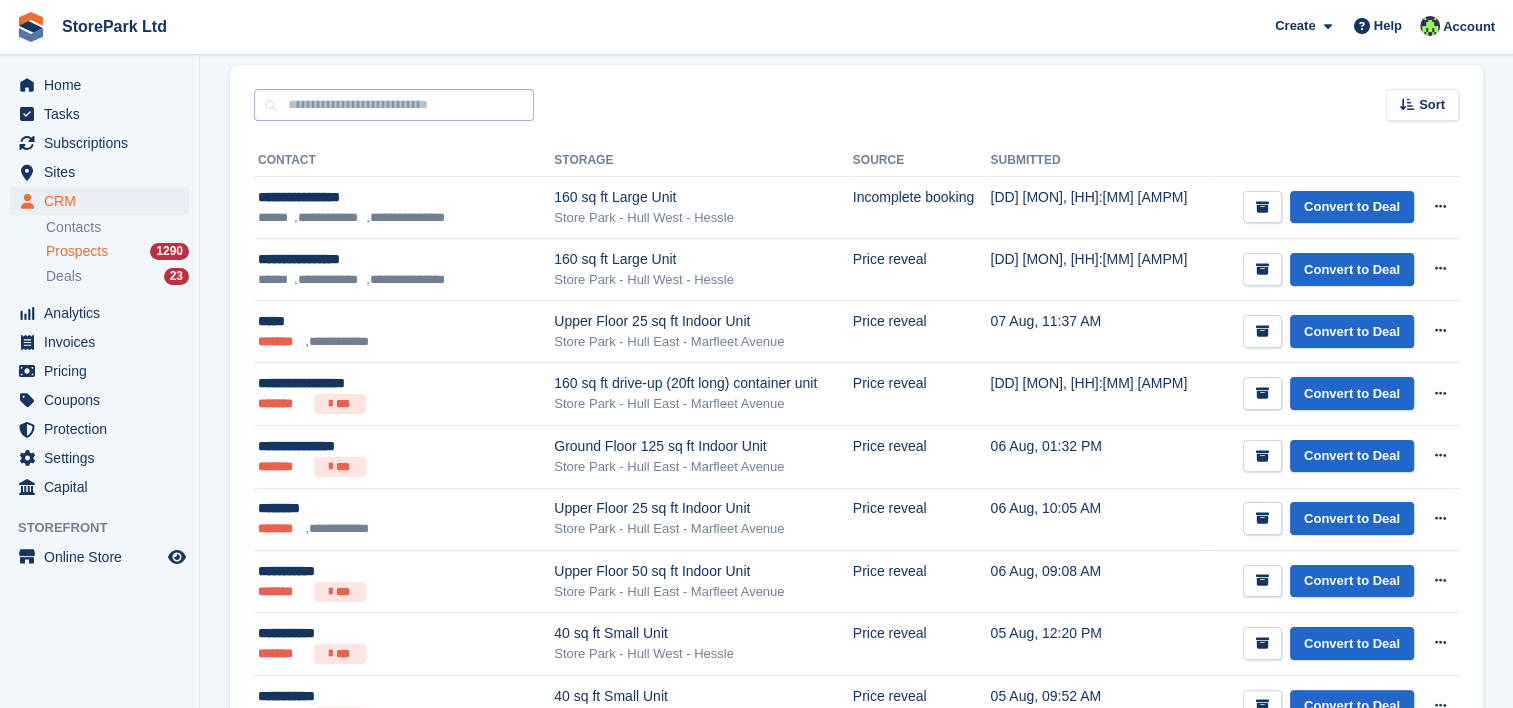 scroll, scrollTop: 276, scrollLeft: 0, axis: vertical 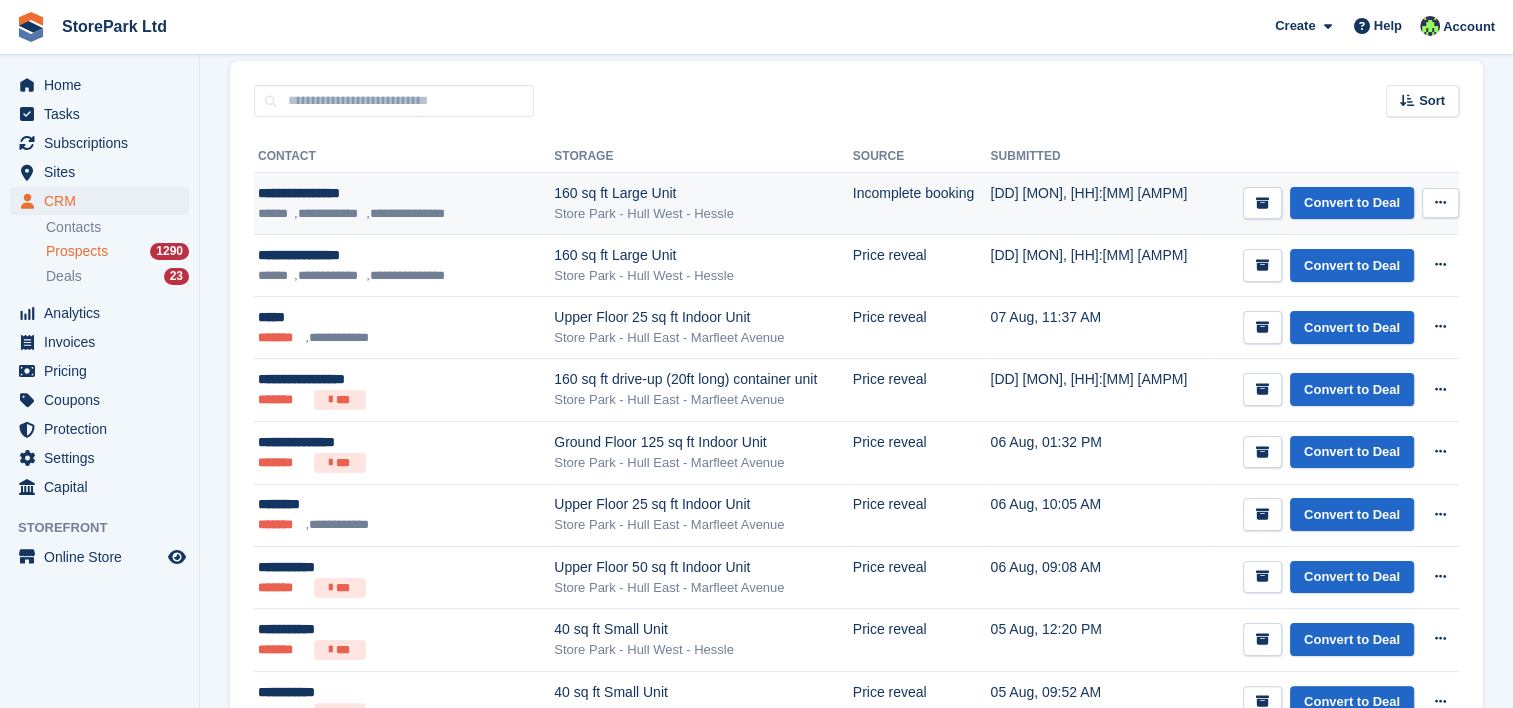 click on "**********" at bounding box center (388, 214) 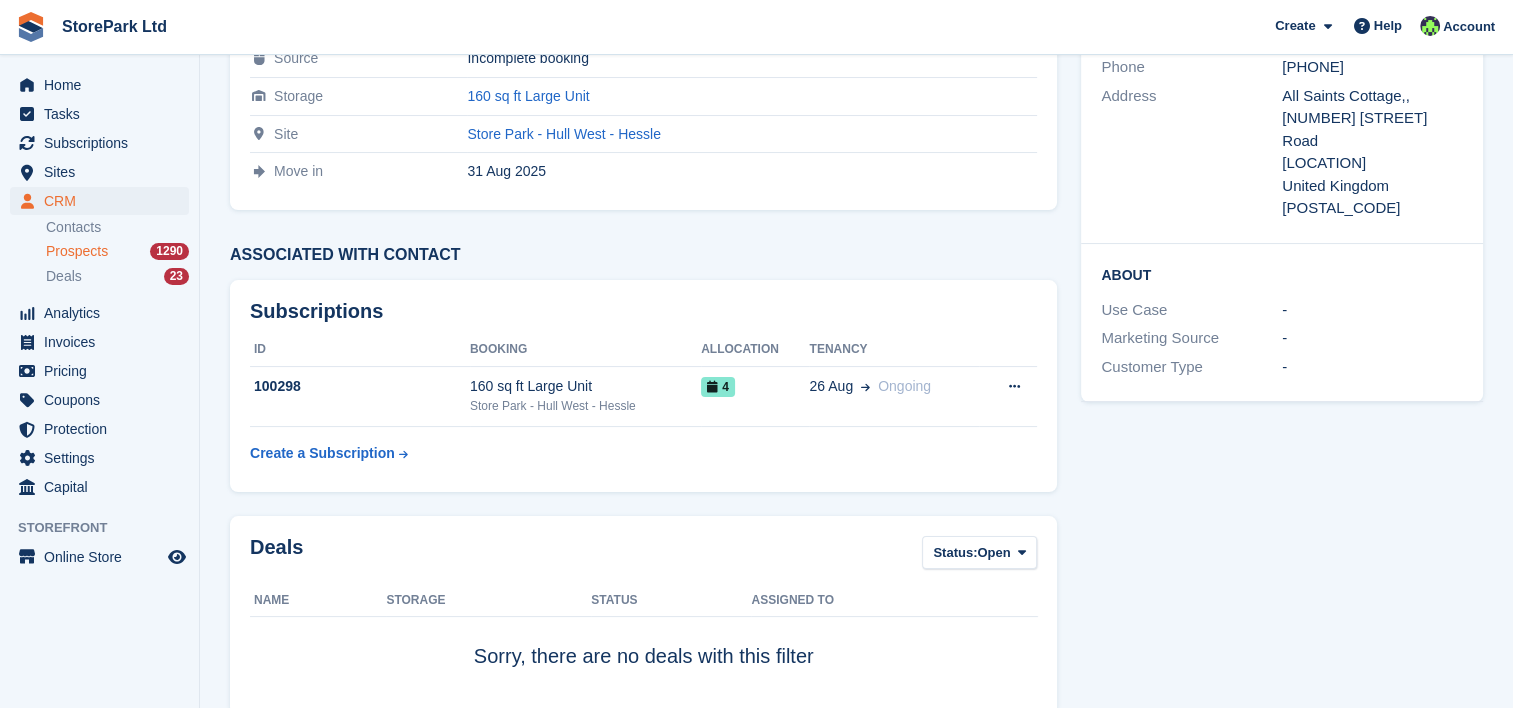 scroll, scrollTop: 220, scrollLeft: 0, axis: vertical 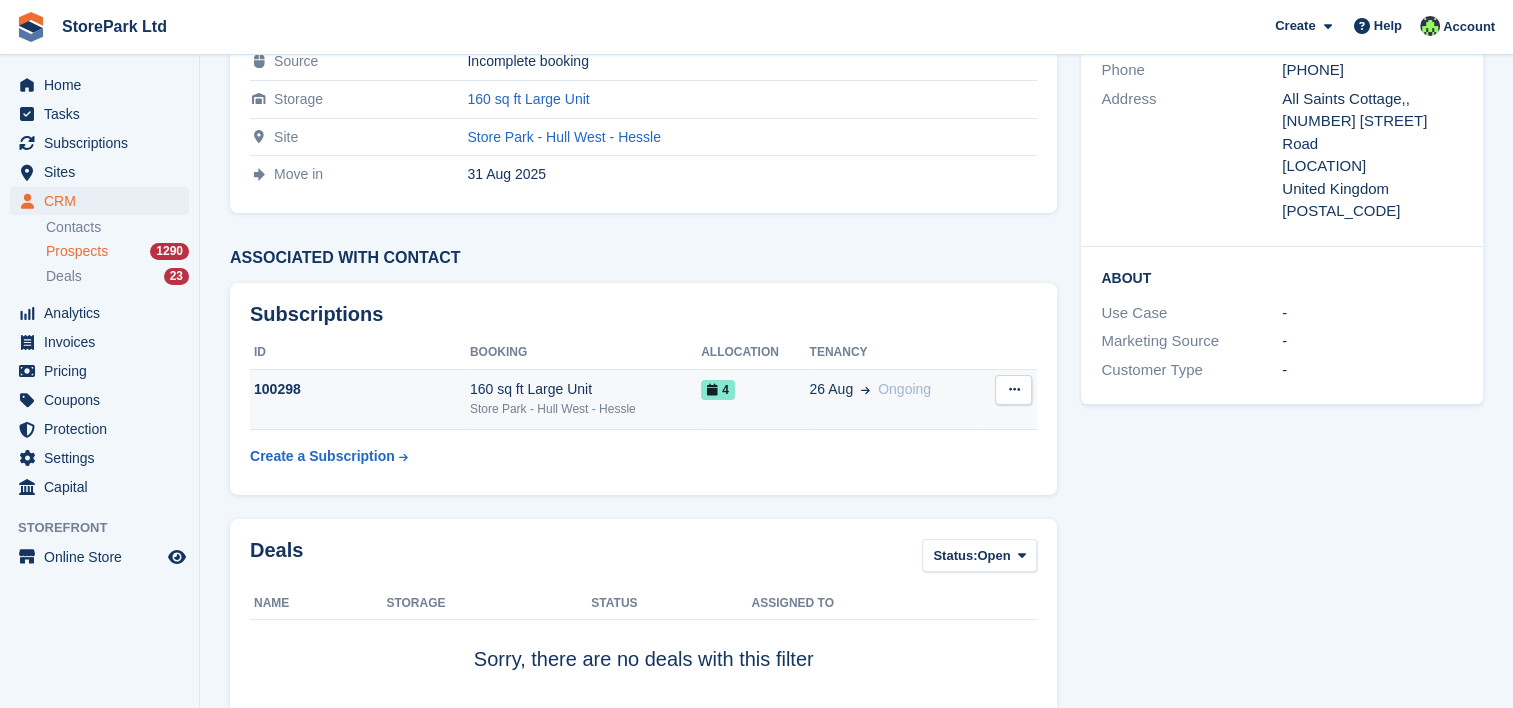 click on "160 sq ft Large Unit" at bounding box center [585, 389] 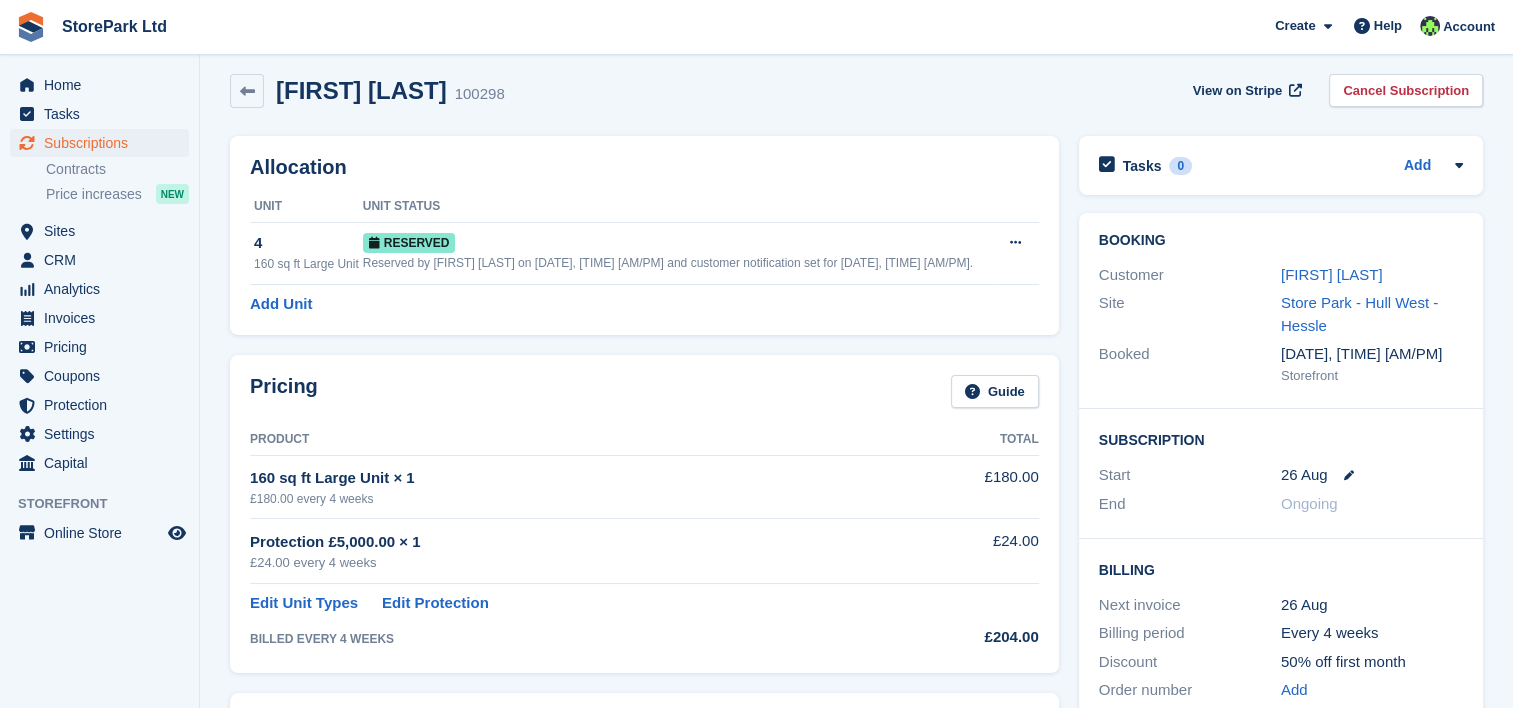 scroll, scrollTop: 0, scrollLeft: 0, axis: both 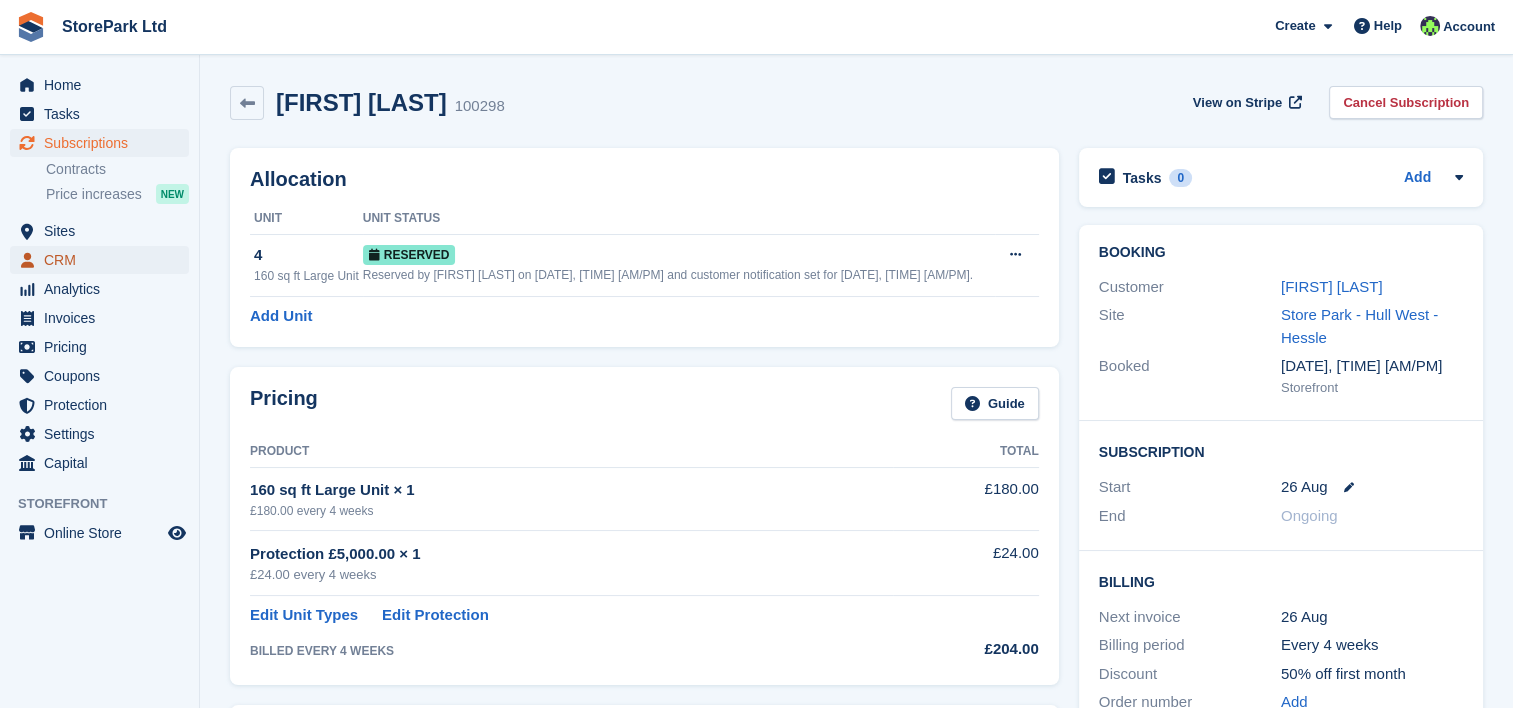 click on "CRM" at bounding box center (104, 260) 